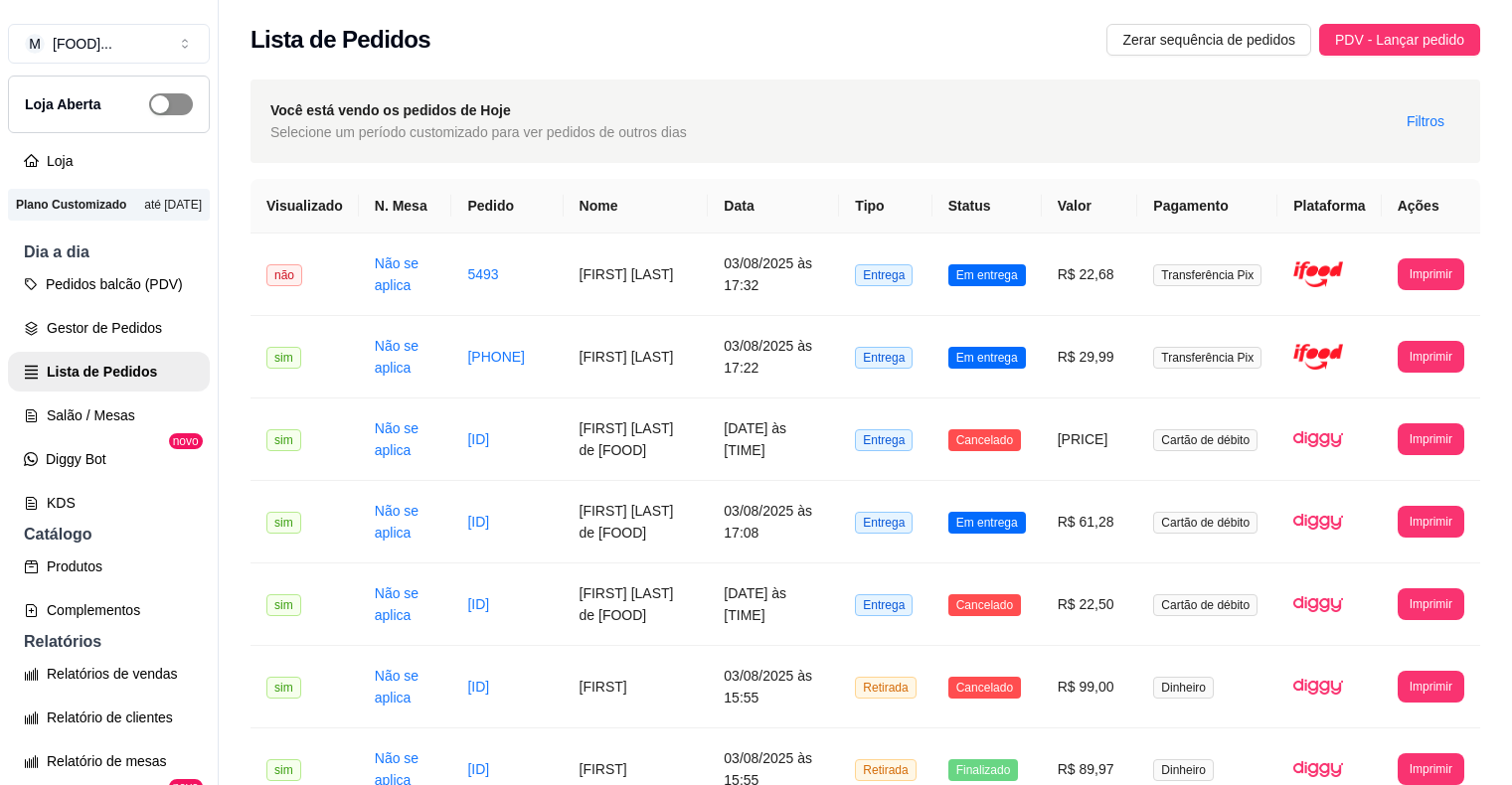 scroll, scrollTop: 0, scrollLeft: 0, axis: both 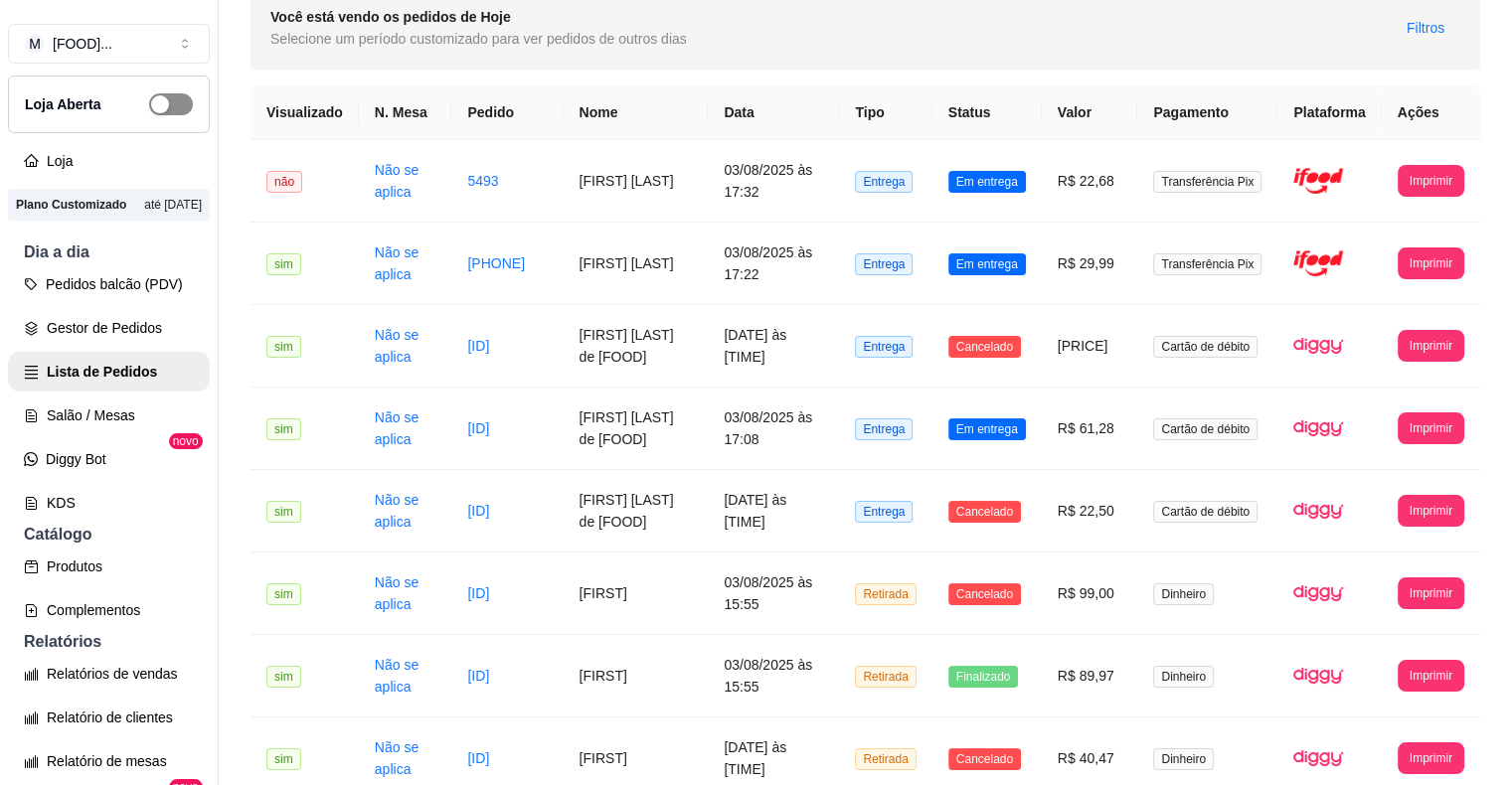 click at bounding box center (171, 104) 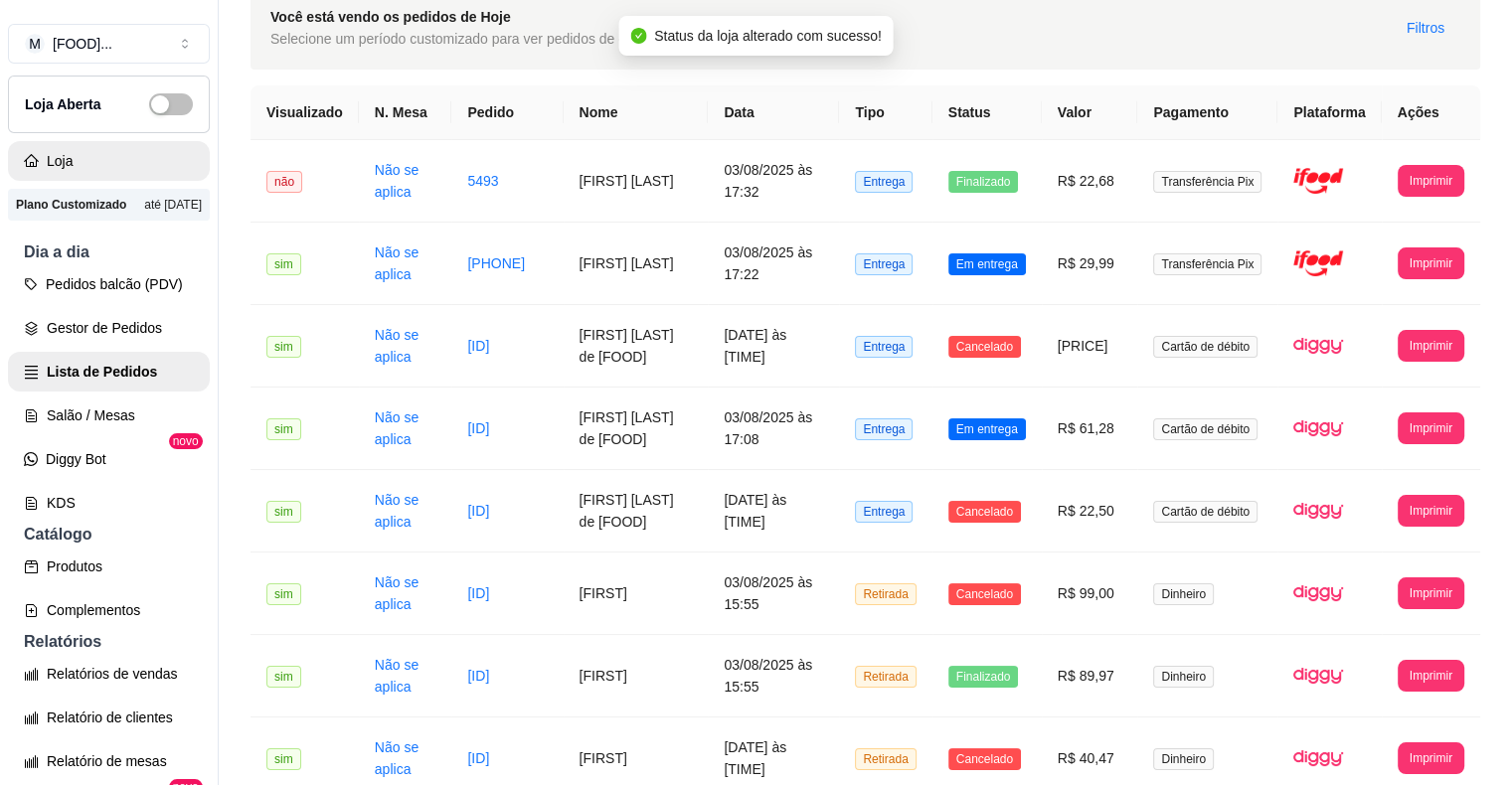click on "Loja" at bounding box center [108, 161] 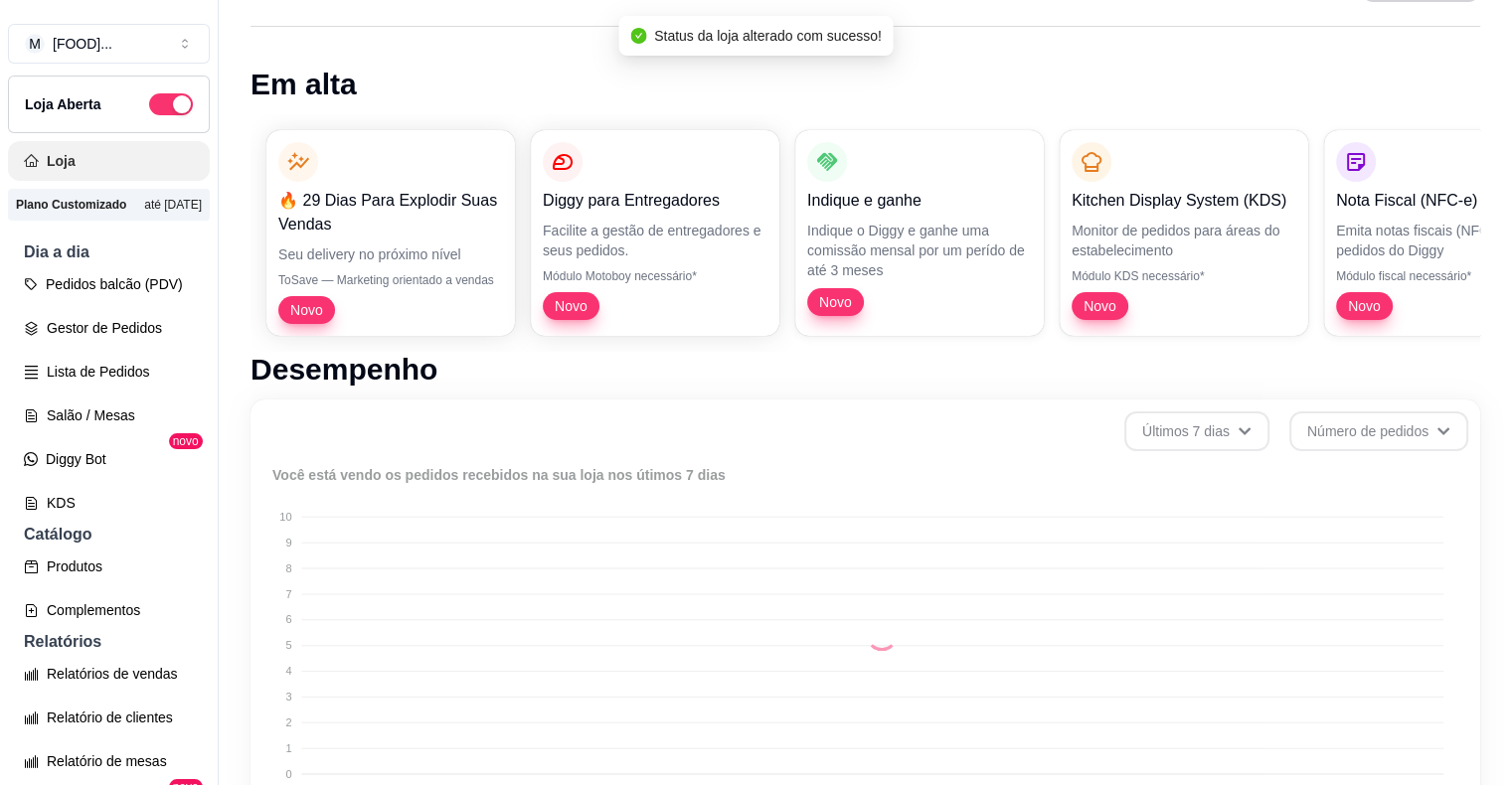 scroll, scrollTop: 0, scrollLeft: 0, axis: both 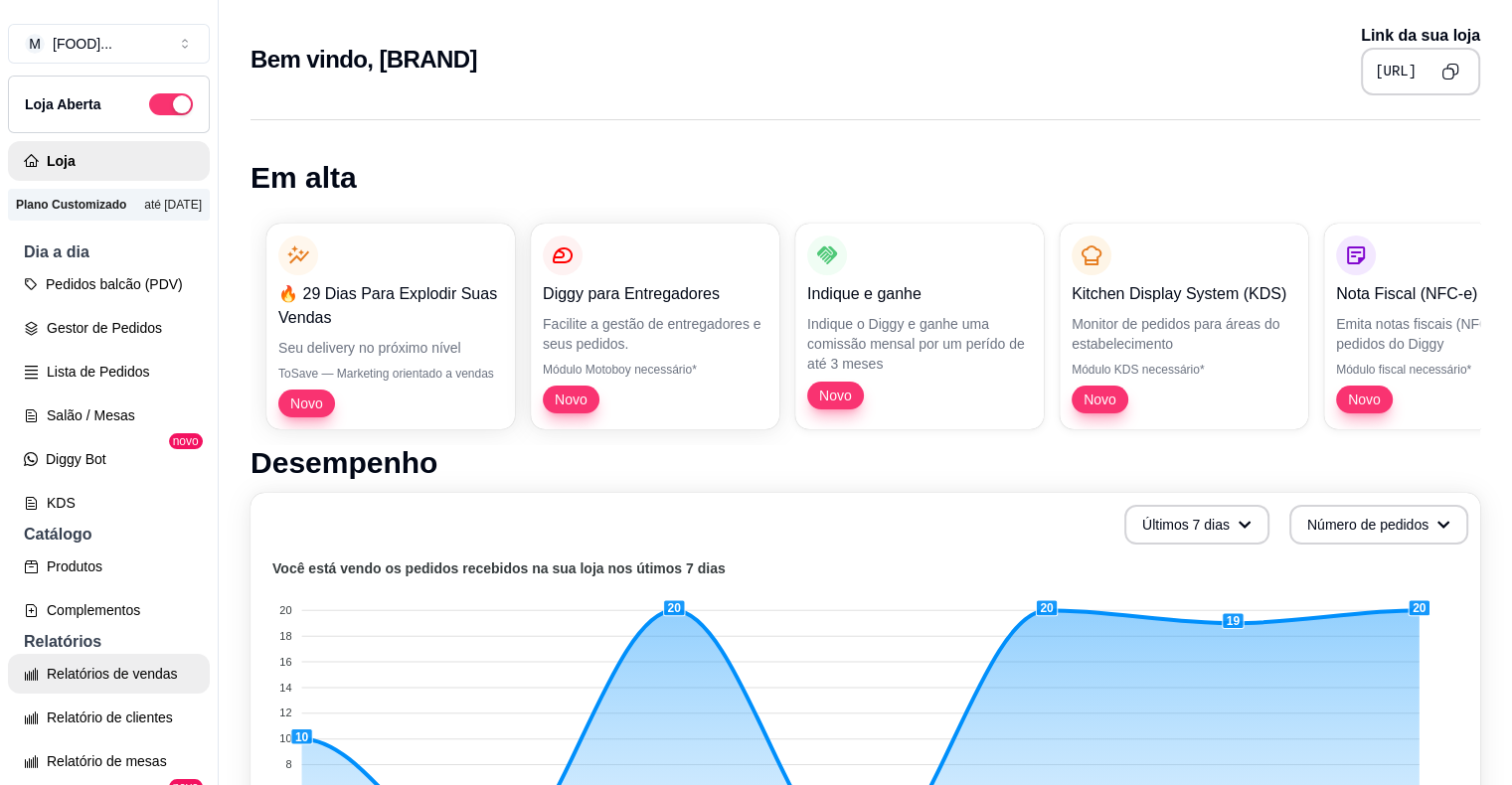 click on "Relatórios de vendas" at bounding box center [108, 674] 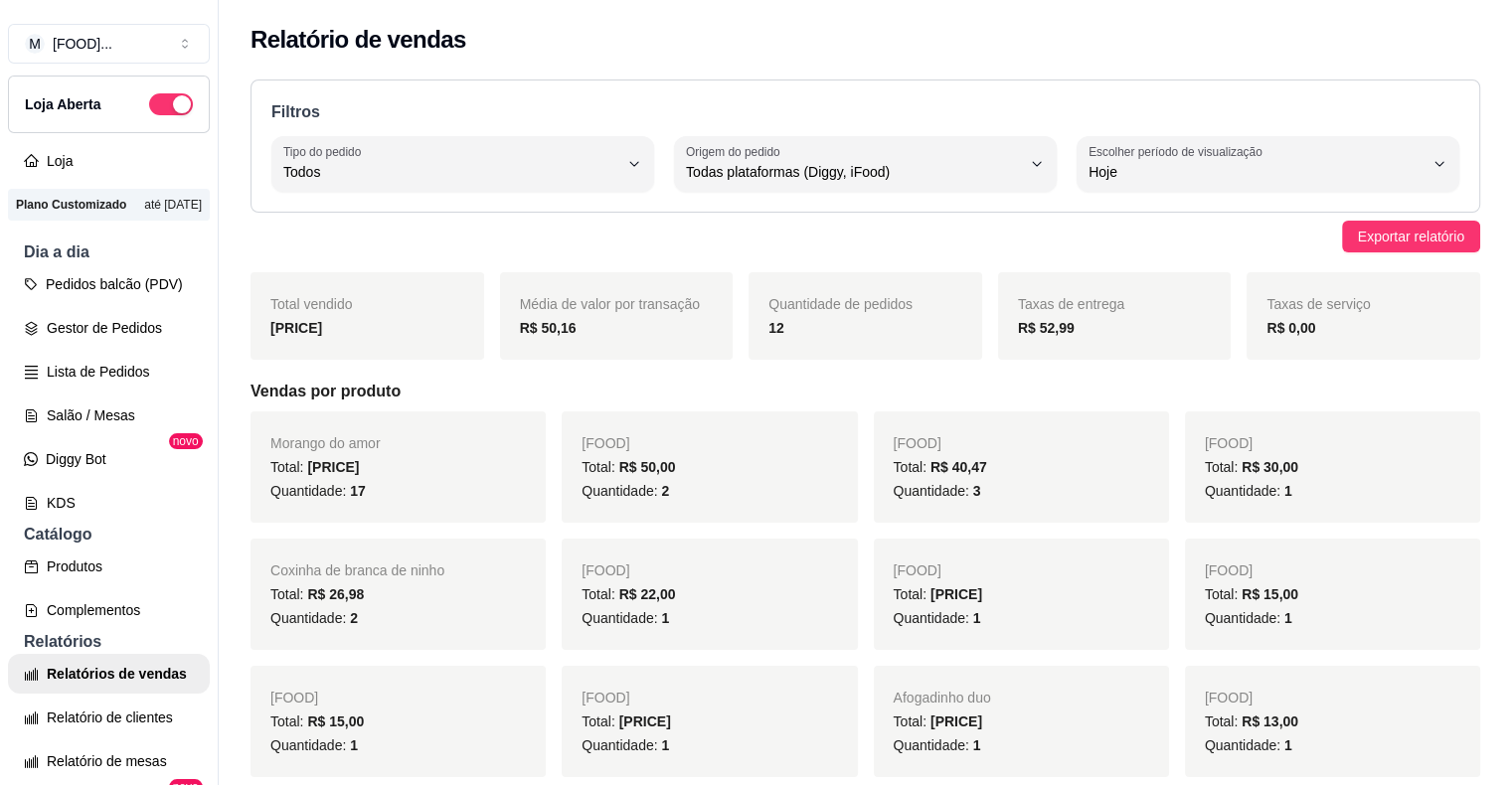 drag, startPoint x: 267, startPoint y: 334, endPoint x: 364, endPoint y: 327, distance: 97.25225 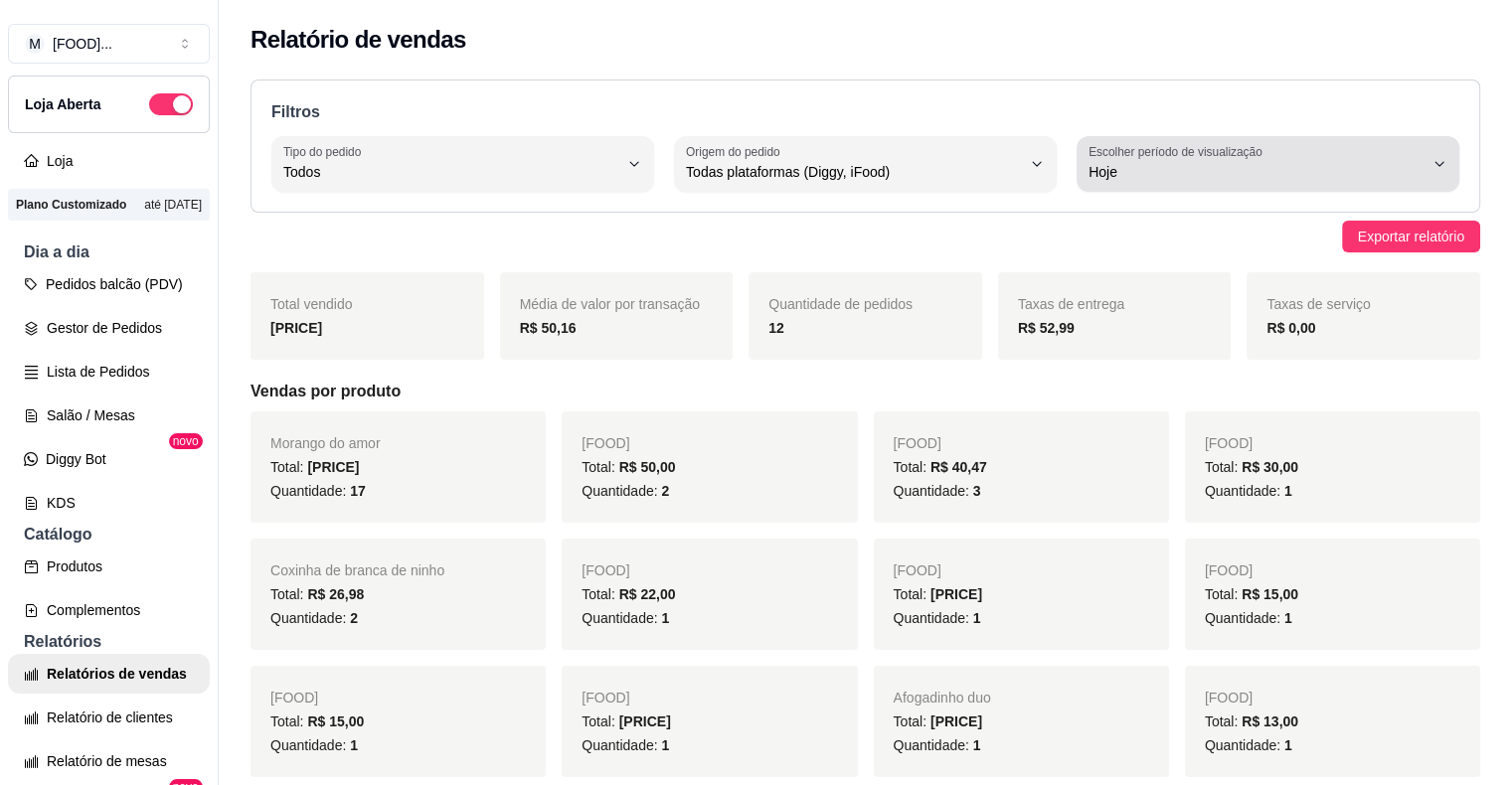 click on "Origem do pedido Todas plataformas (Diggy, iFood) Diggy iFood Origem do pedido Todas plataformas (Diggy, iFood) 0 Escolher período de visualização Hoje Ontem  7 dias 15 dias 30 dias 45 dias Customizado Escolher período de visualização Hoje" at bounding box center [865, 146] 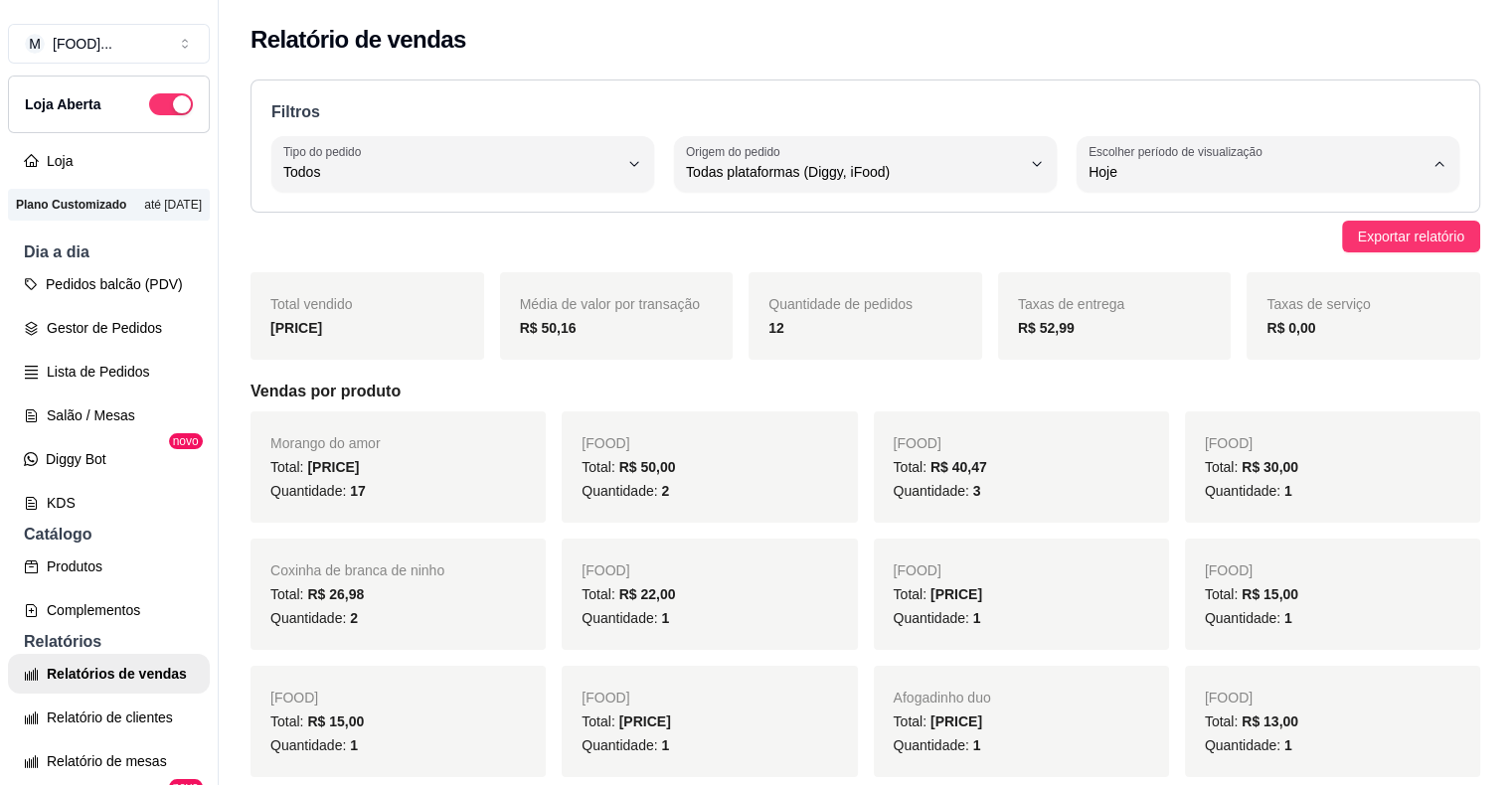 click on "Ontem" at bounding box center [1246, 250] 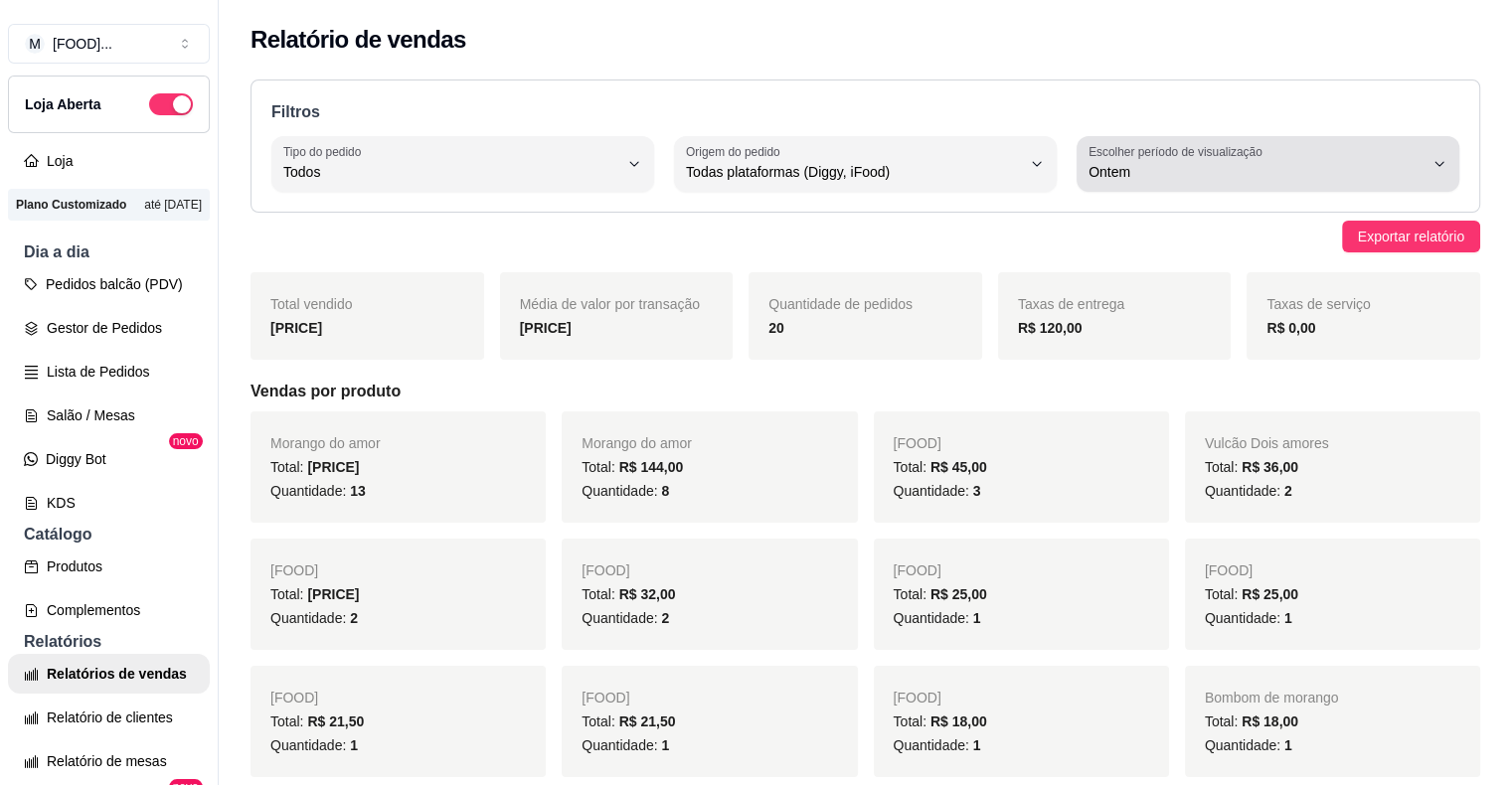 click on "Escolher período de visualização" at bounding box center (1178, 151) 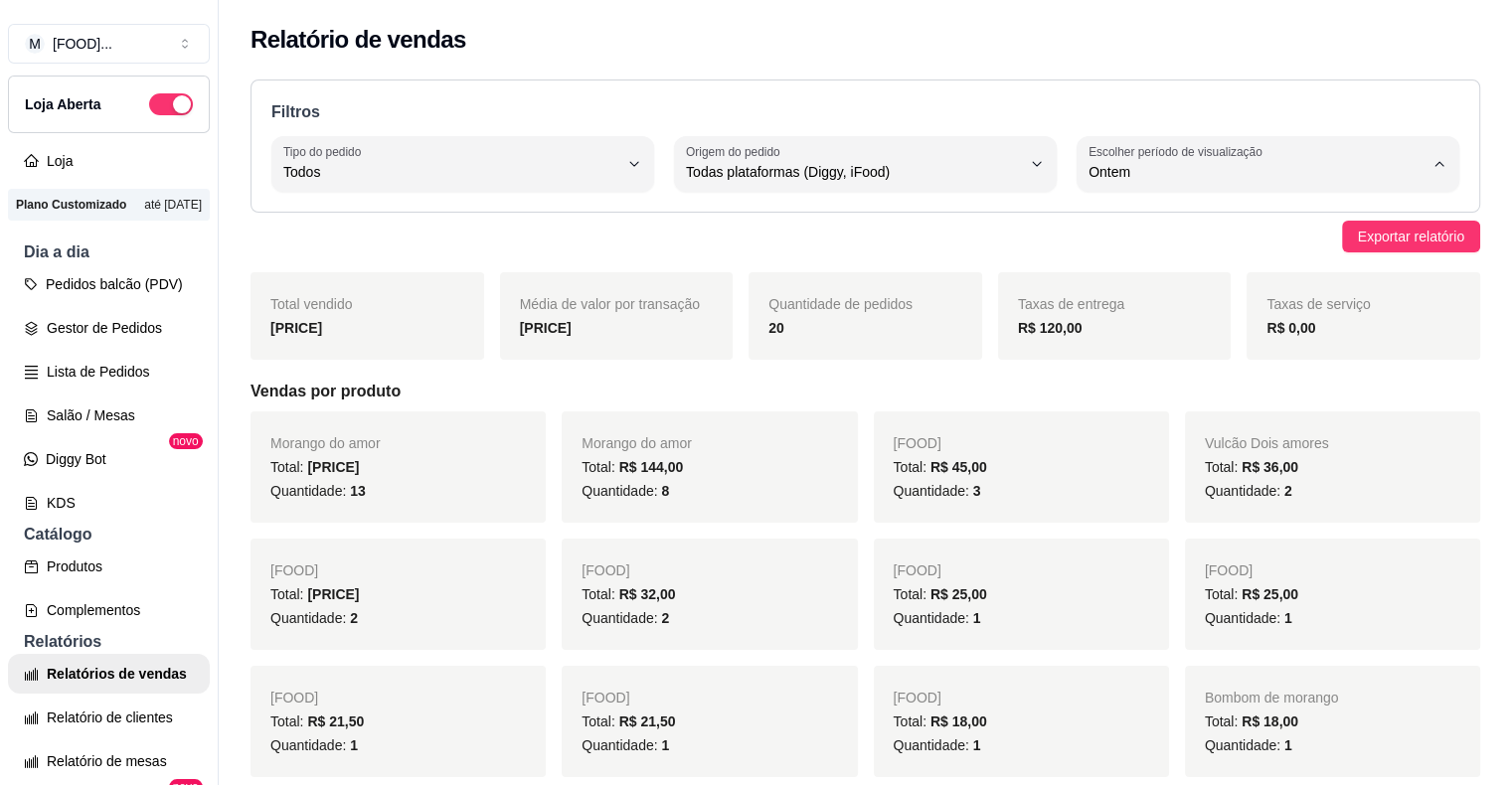 click on "Hoje" at bounding box center (1246, 218) 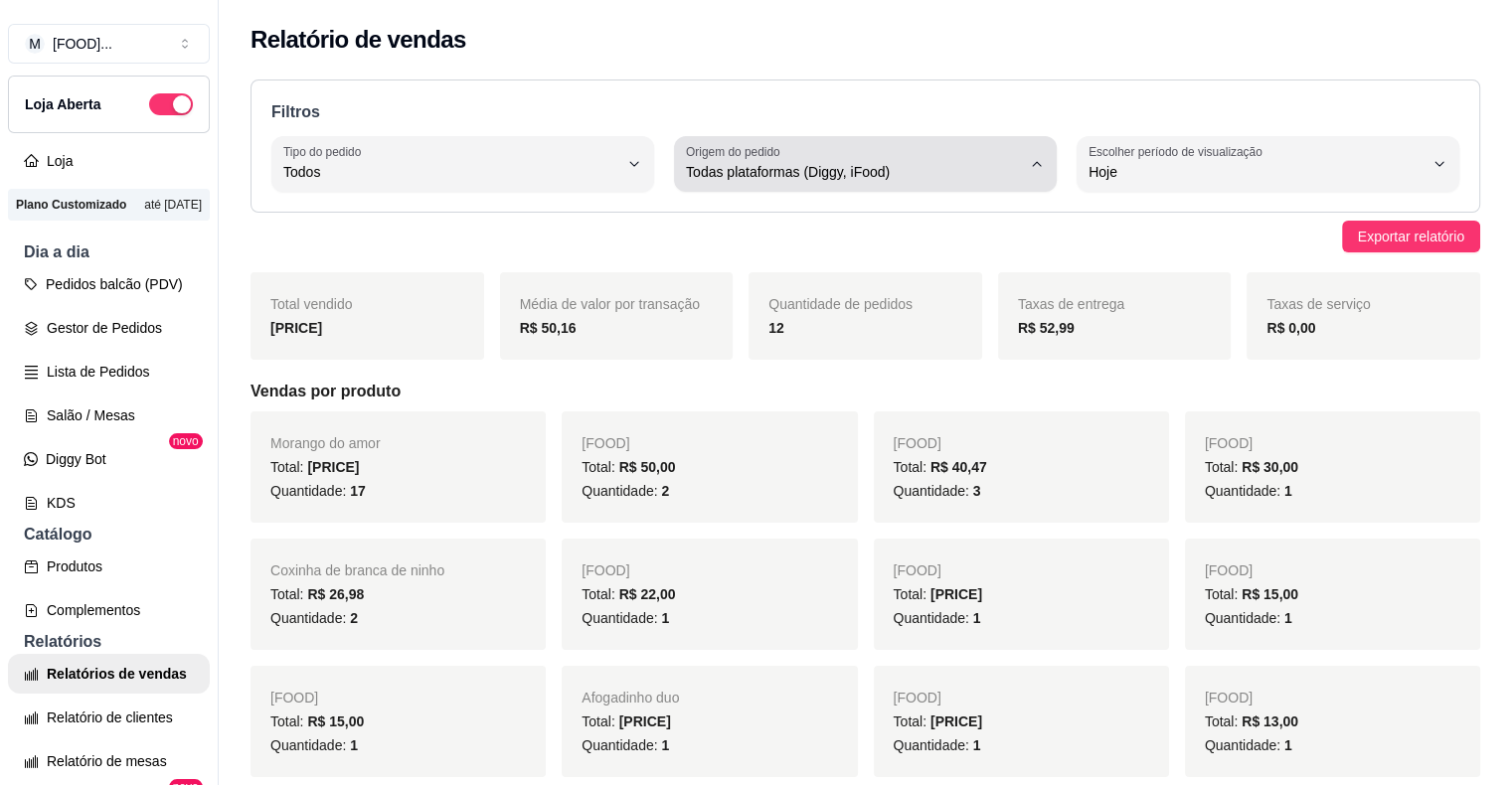 click on "Origem do pedido Todas plataformas (Diggy, iFood)" at bounding box center [865, 164] 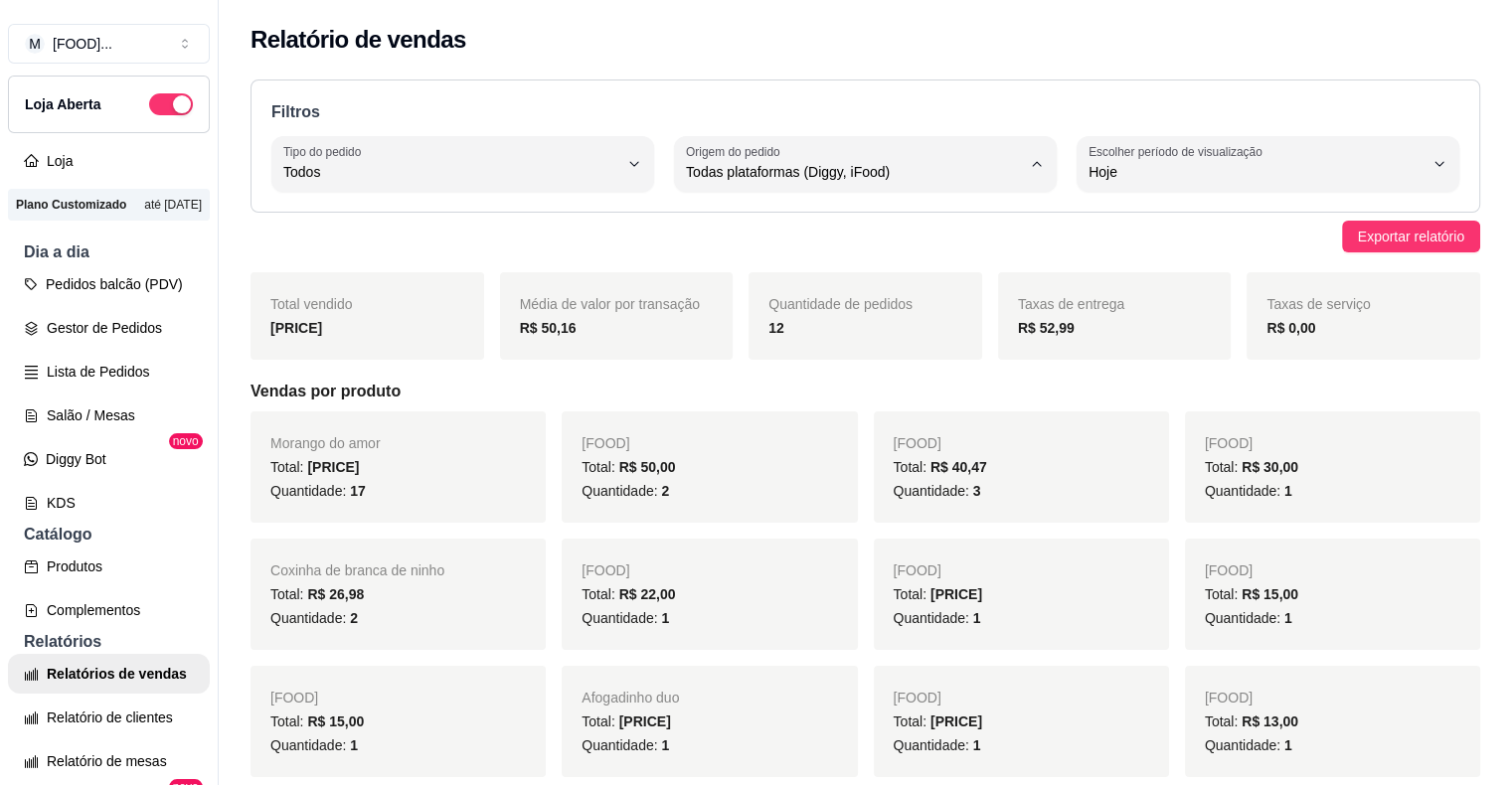 click on "Diggy" at bounding box center (848, 250) 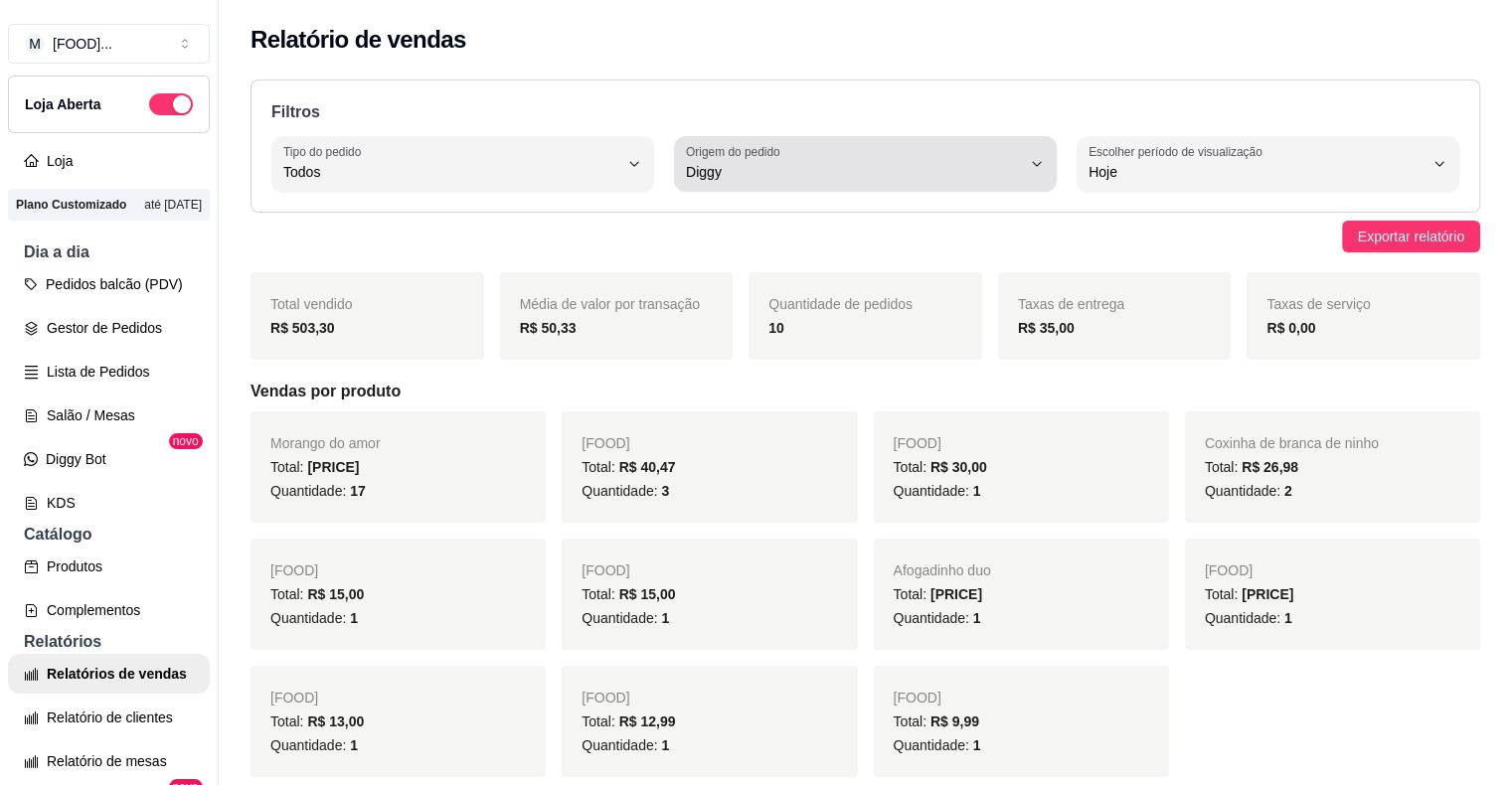 click on "Diggy" at bounding box center [853, 164] 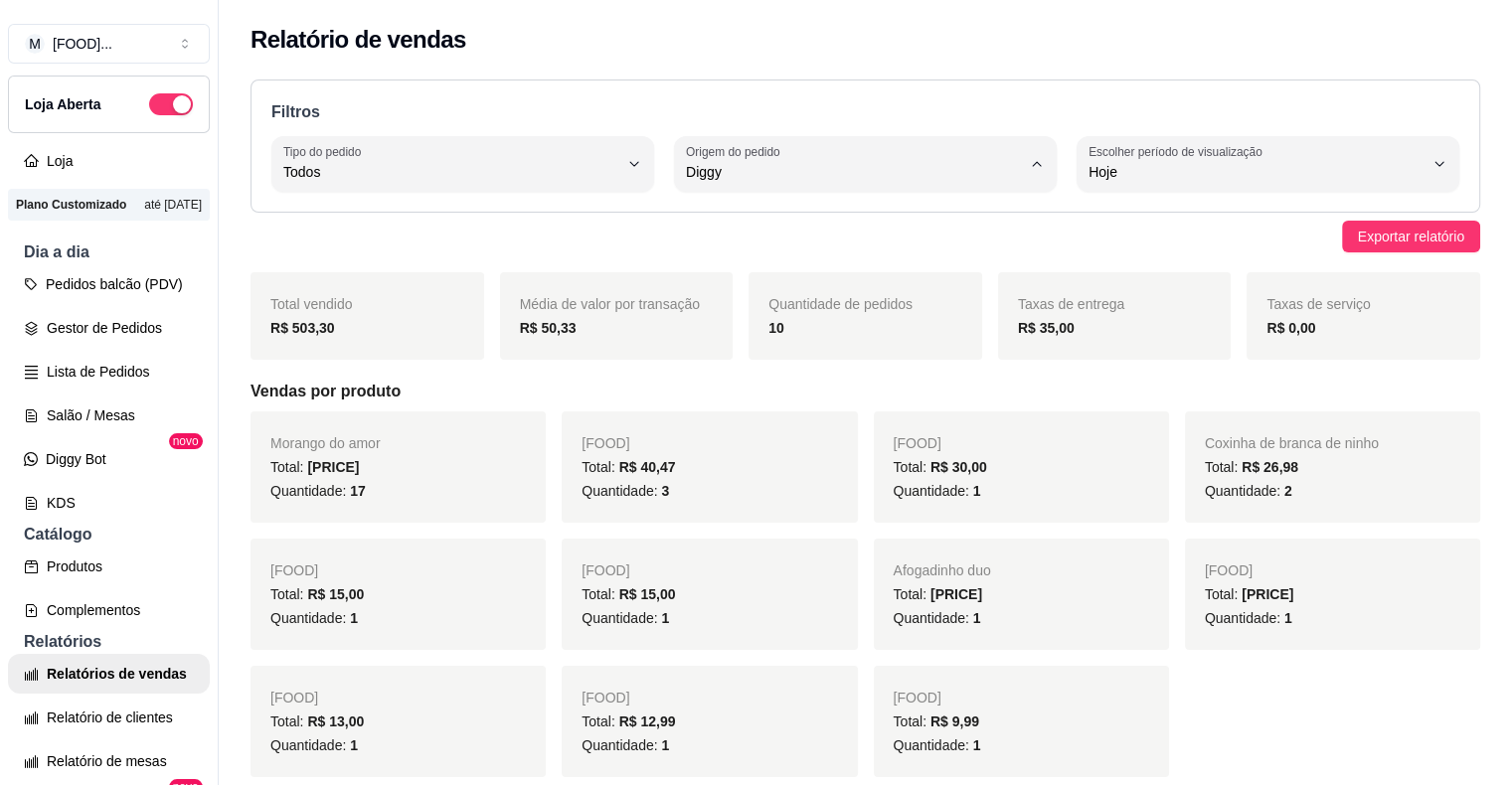 click on "iFood" at bounding box center [848, 283] 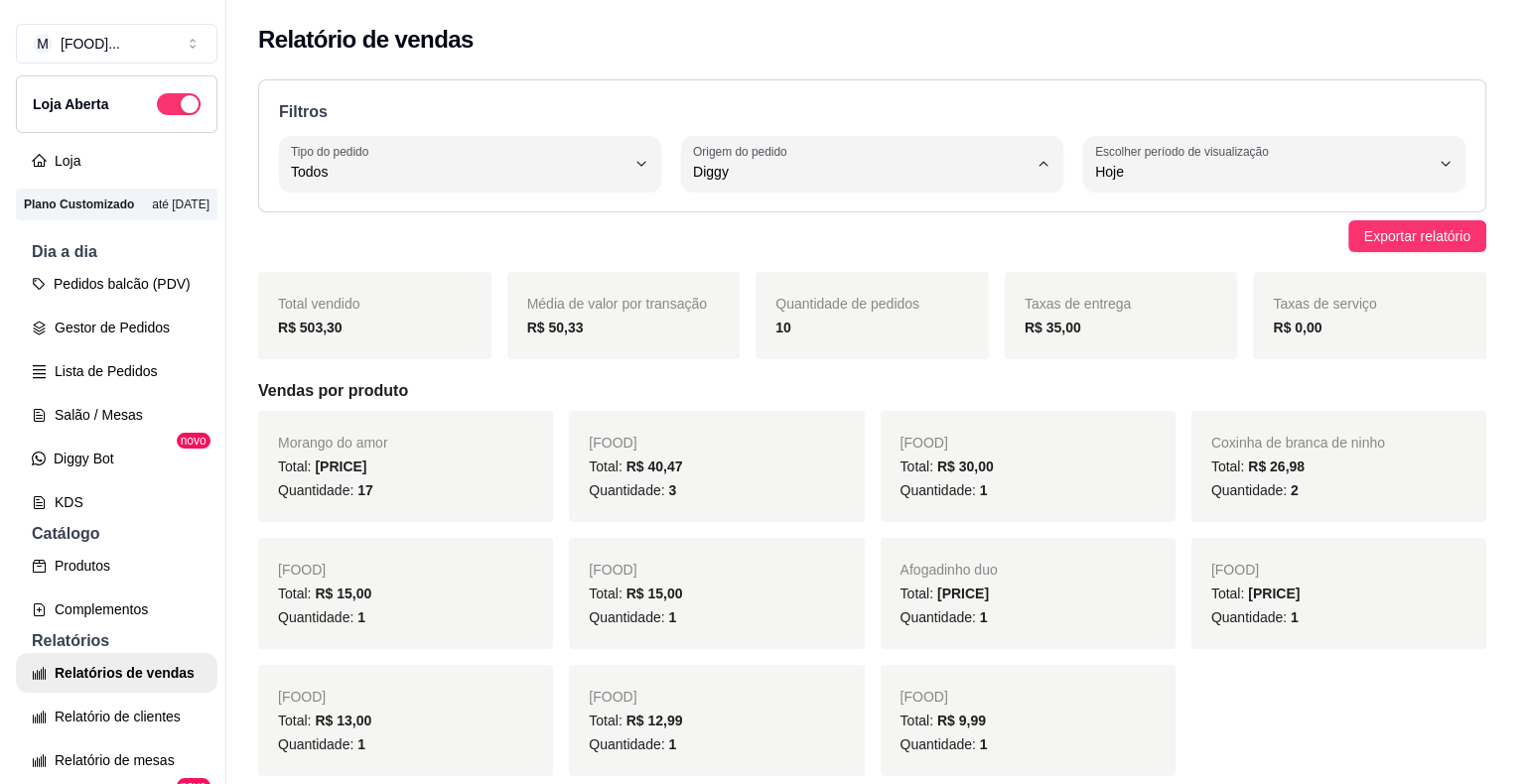 scroll, scrollTop: 19, scrollLeft: 0, axis: vertical 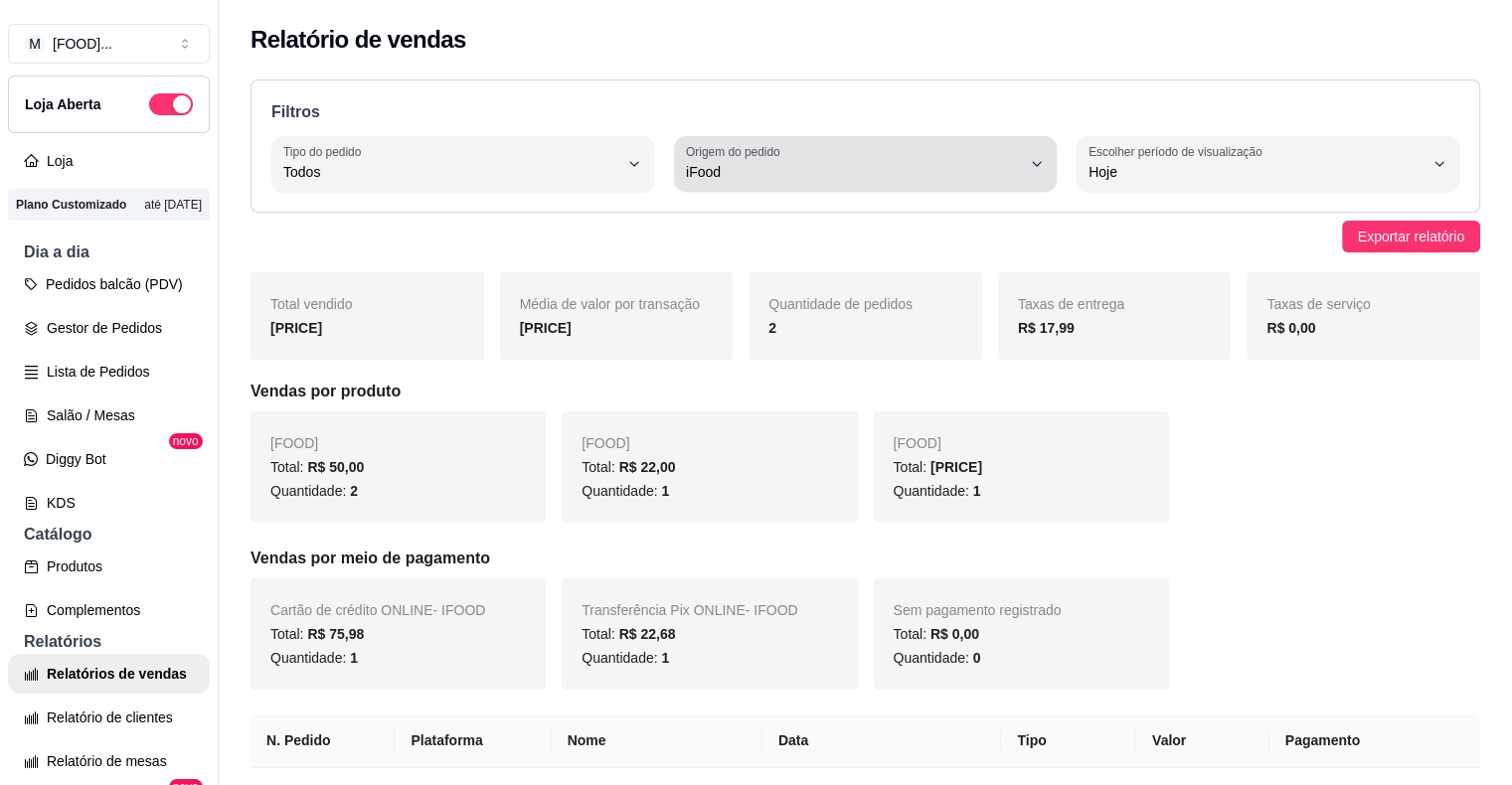 click on "iFood" at bounding box center [853, 172] 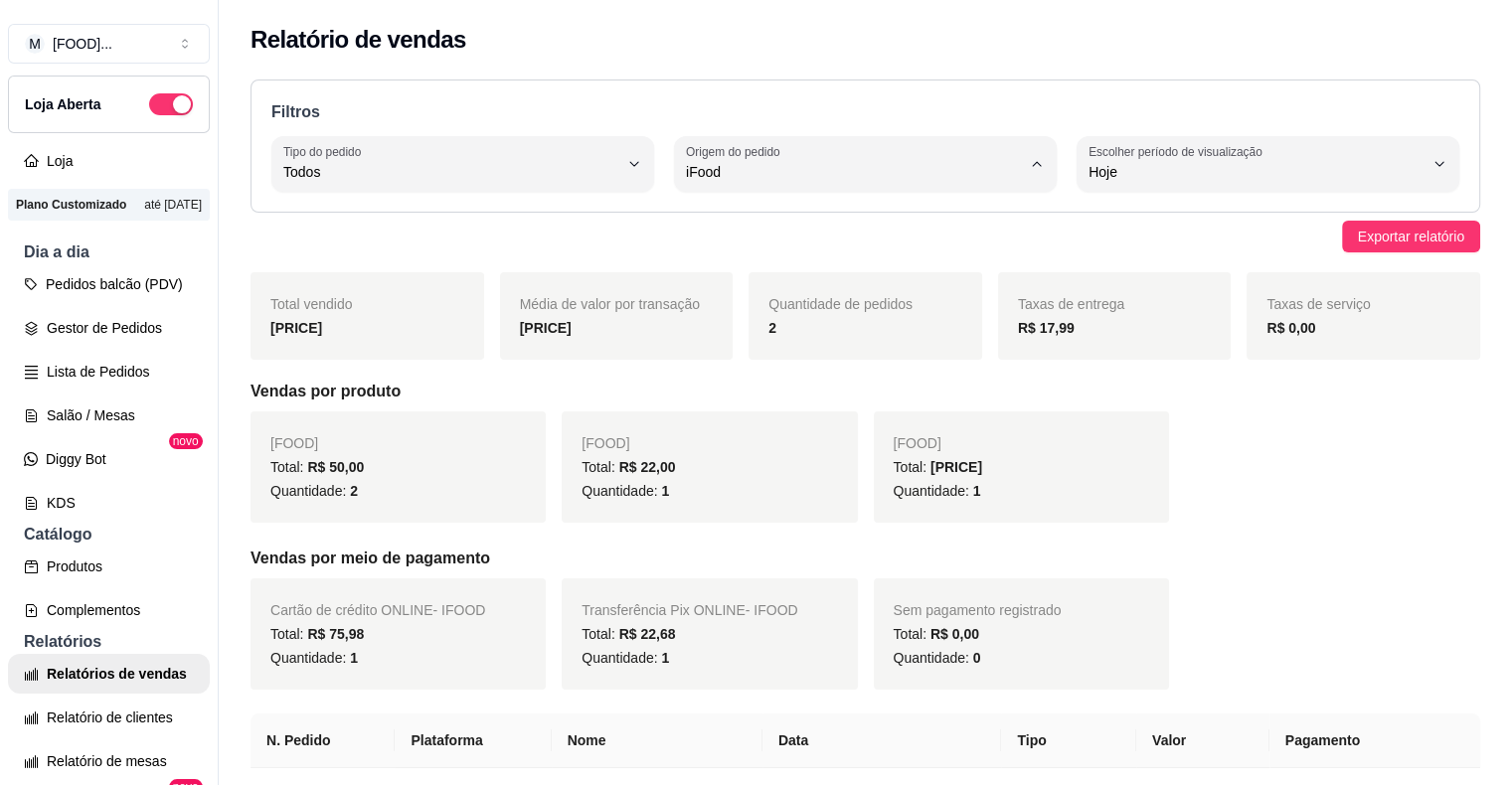 click on "Todas plataformas (Diggy, iFood)" at bounding box center (857, 219) 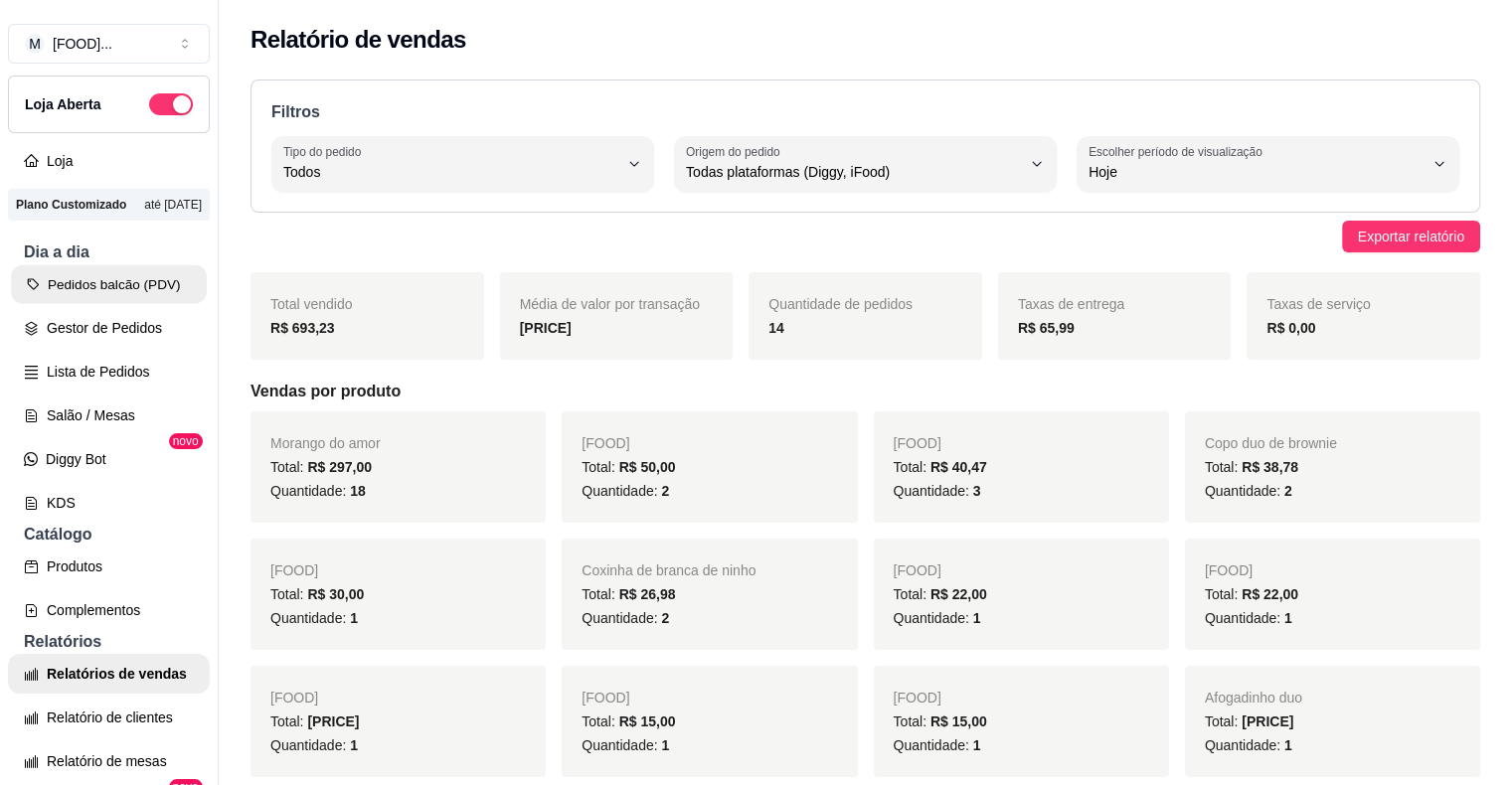 click on "Pedidos balcão (PDV)" at bounding box center (108, 284) 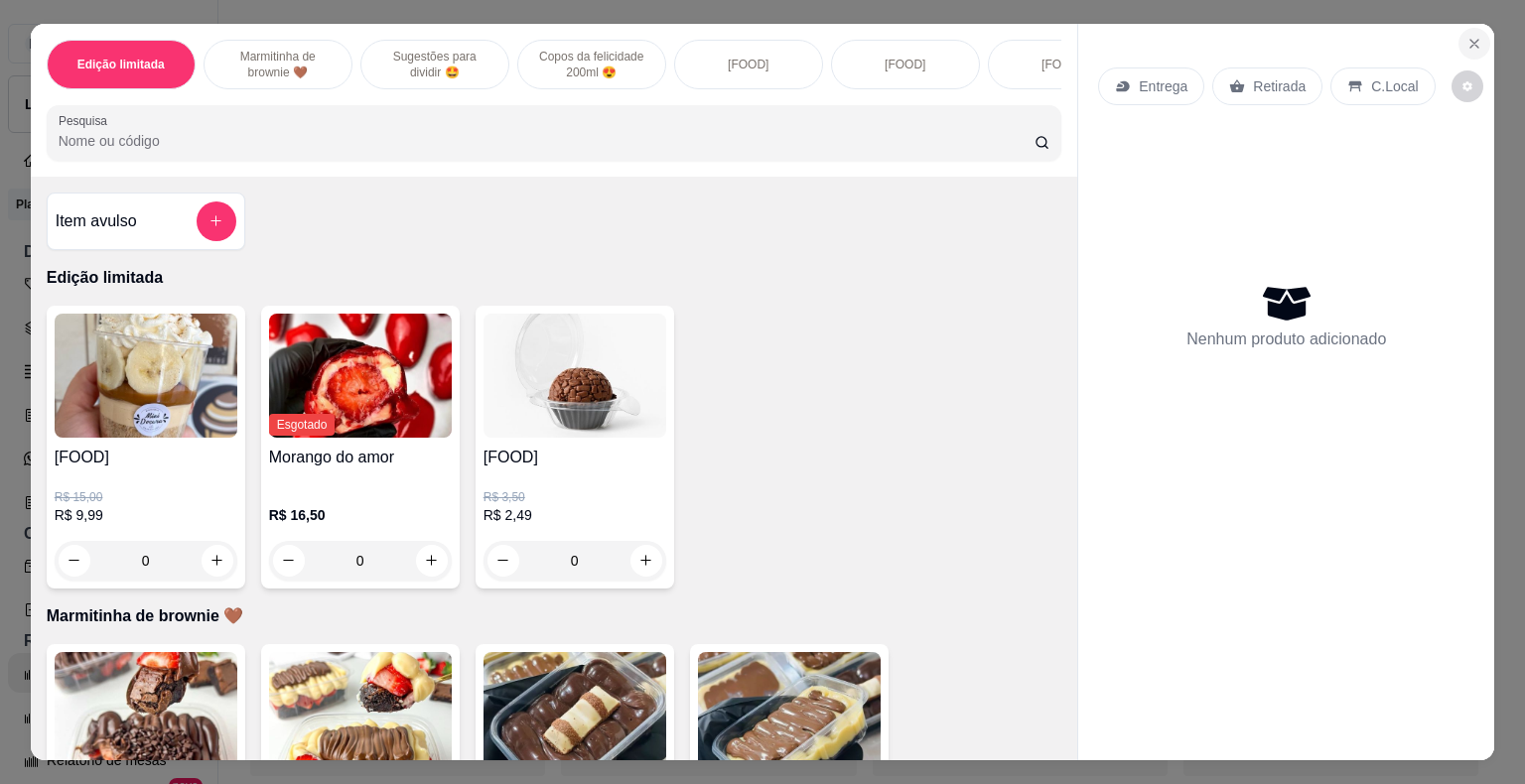 click 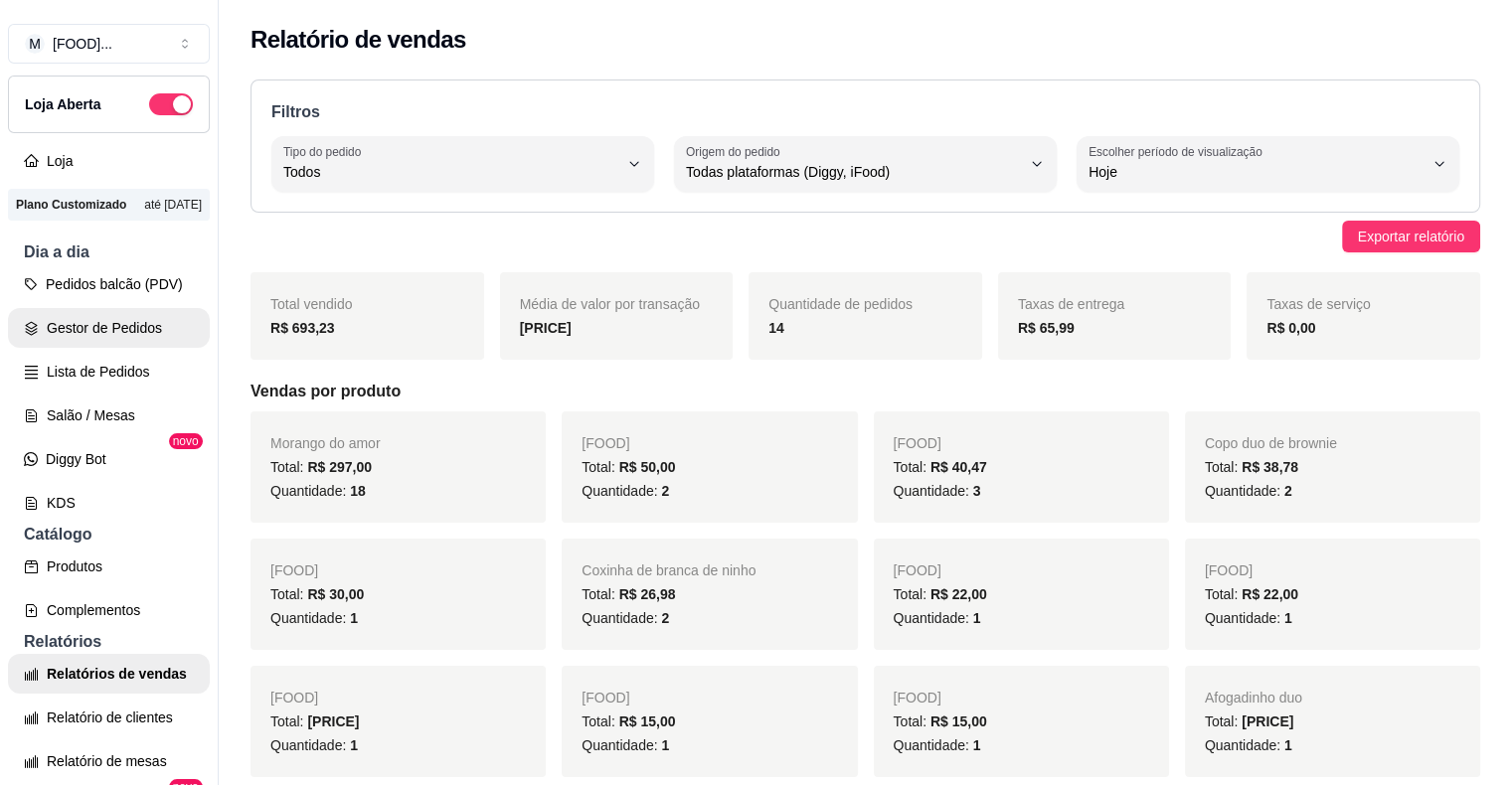 click on "Gestor de Pedidos" at bounding box center (108, 328) 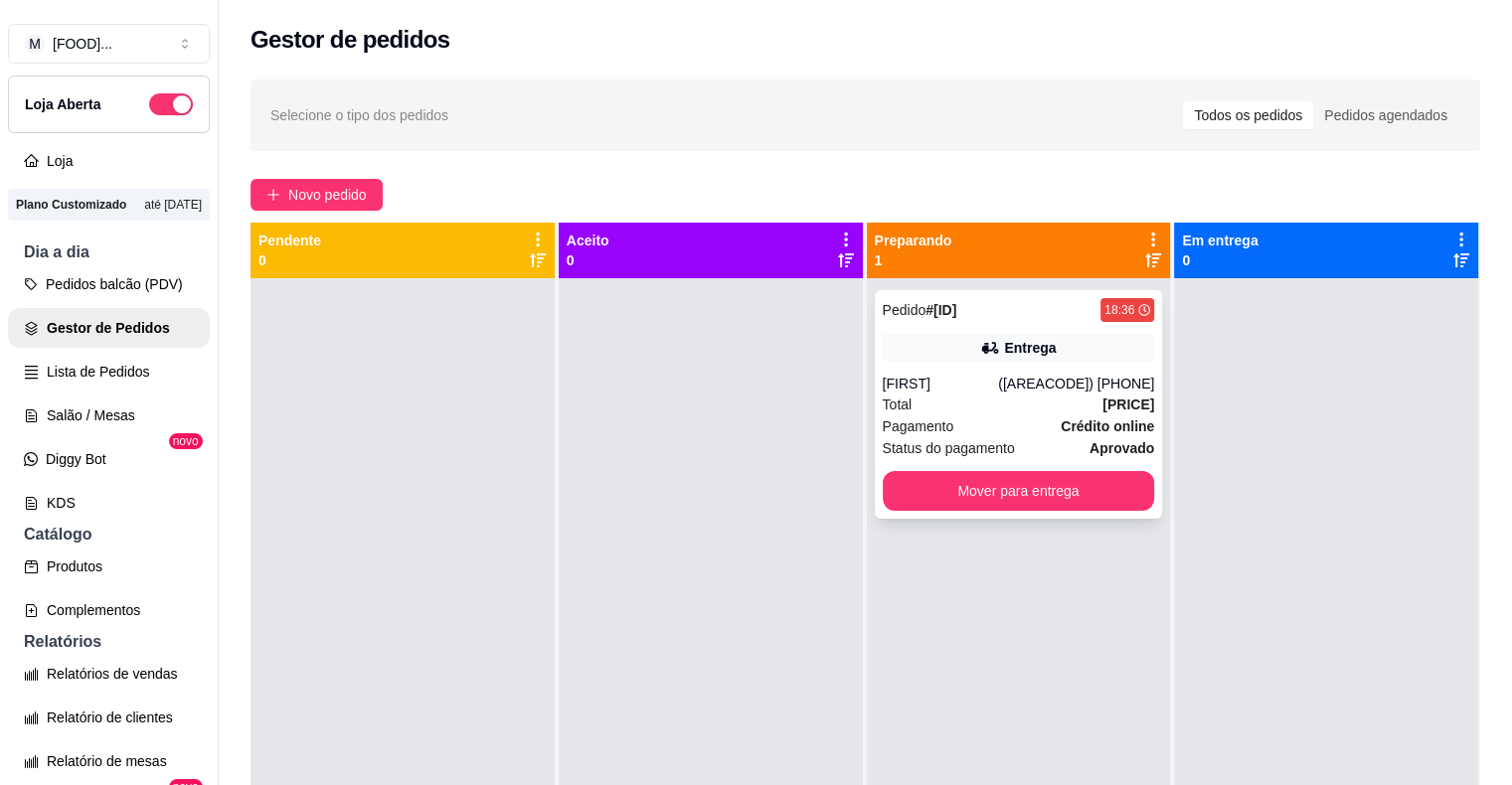 click on "Pagamento Crédito online" at bounding box center [1019, 426] 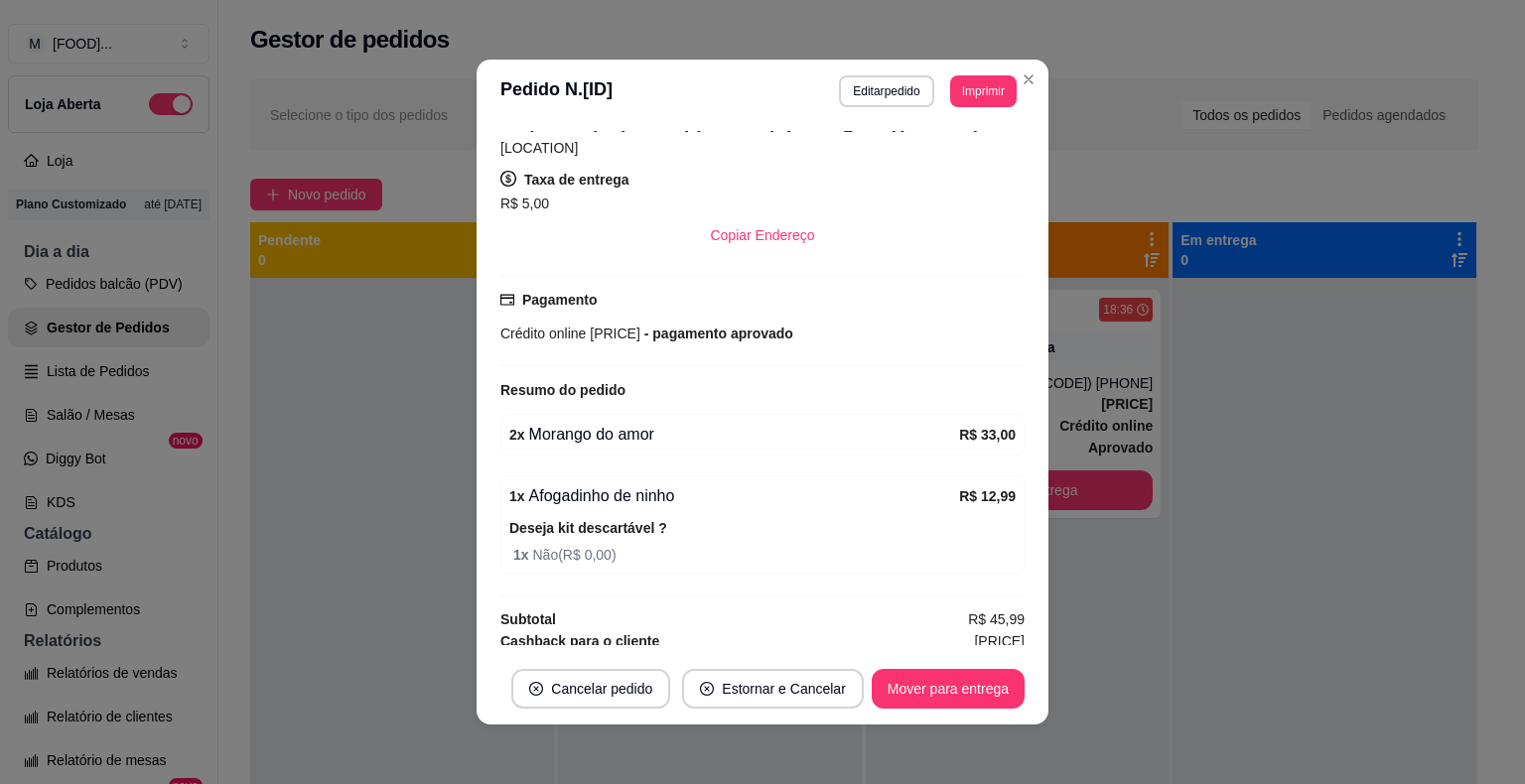 scroll, scrollTop: 394, scrollLeft: 0, axis: vertical 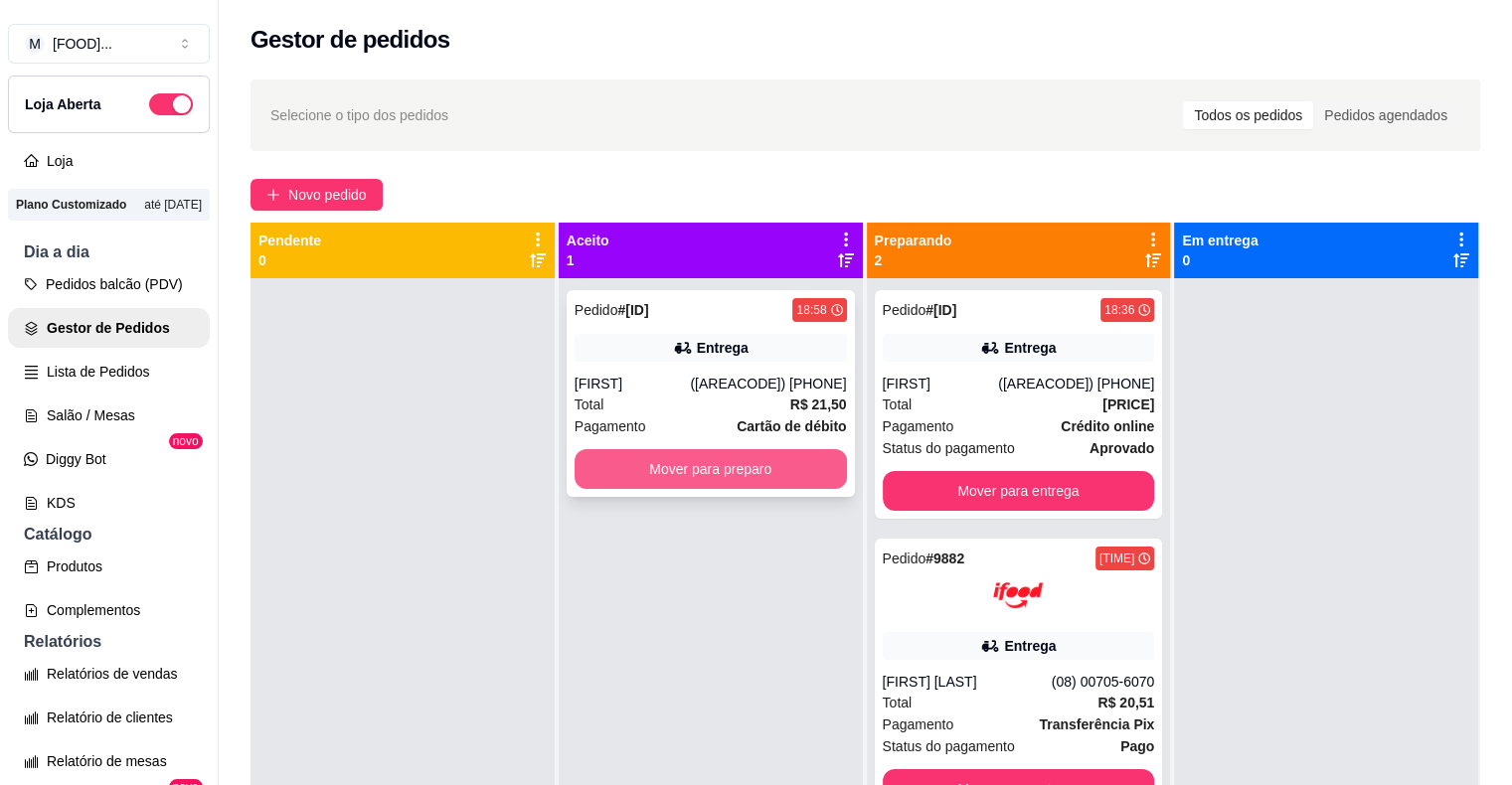 click on "Mover para preparo" at bounding box center (711, 469) 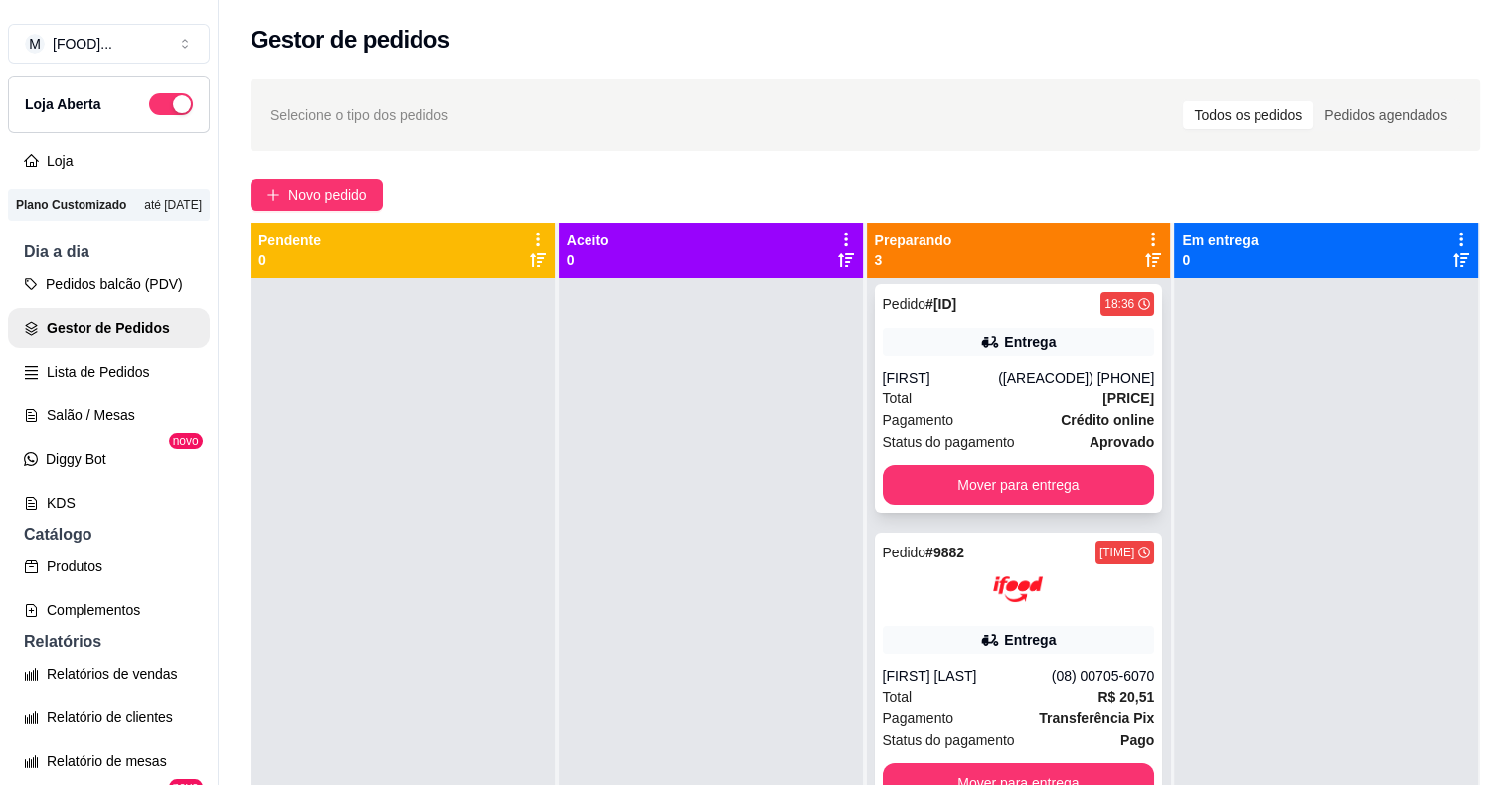 scroll, scrollTop: 8, scrollLeft: 0, axis: vertical 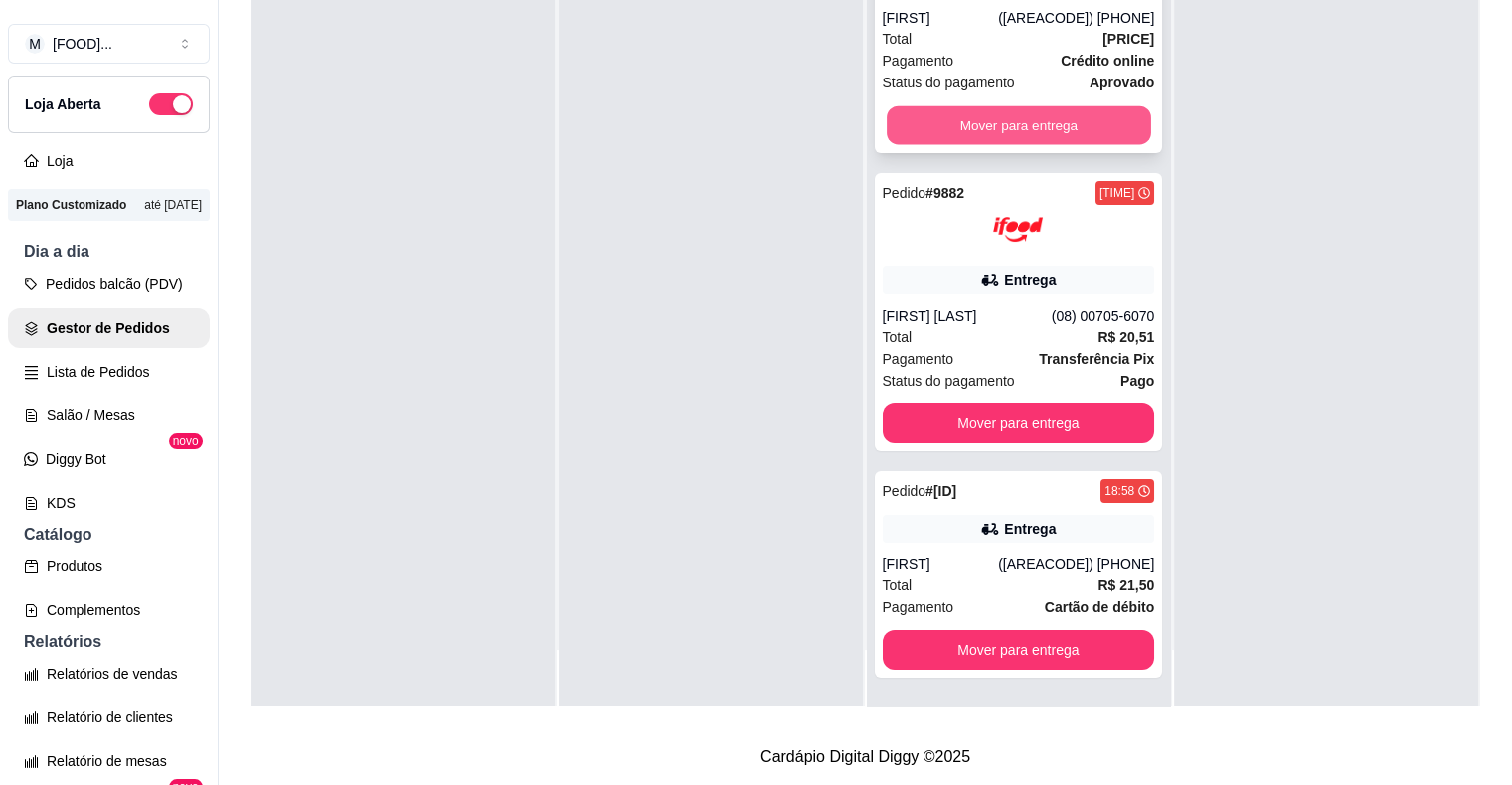click on "Mover para entrega" at bounding box center [1019, 125] 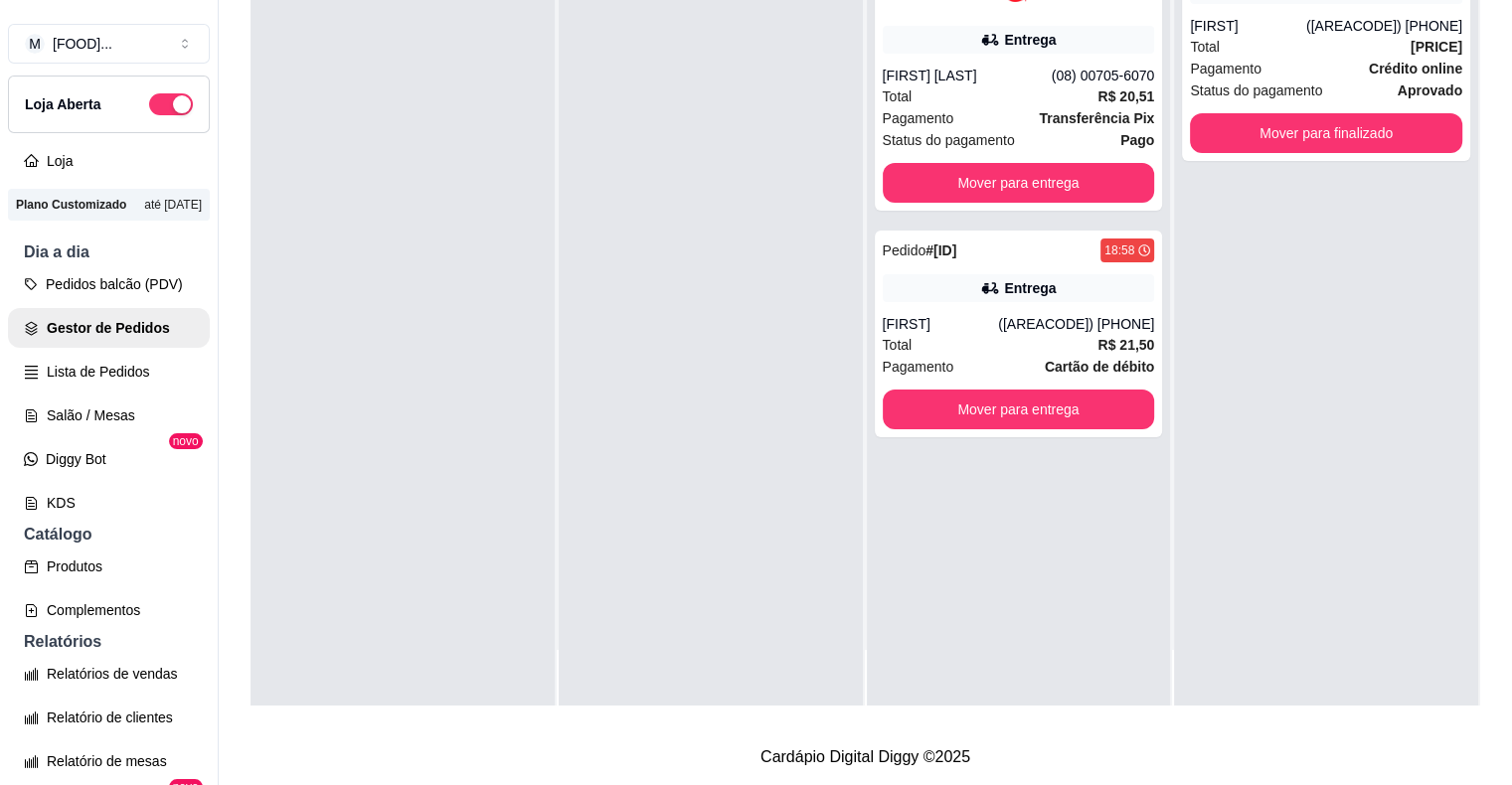 scroll, scrollTop: 0, scrollLeft: 0, axis: both 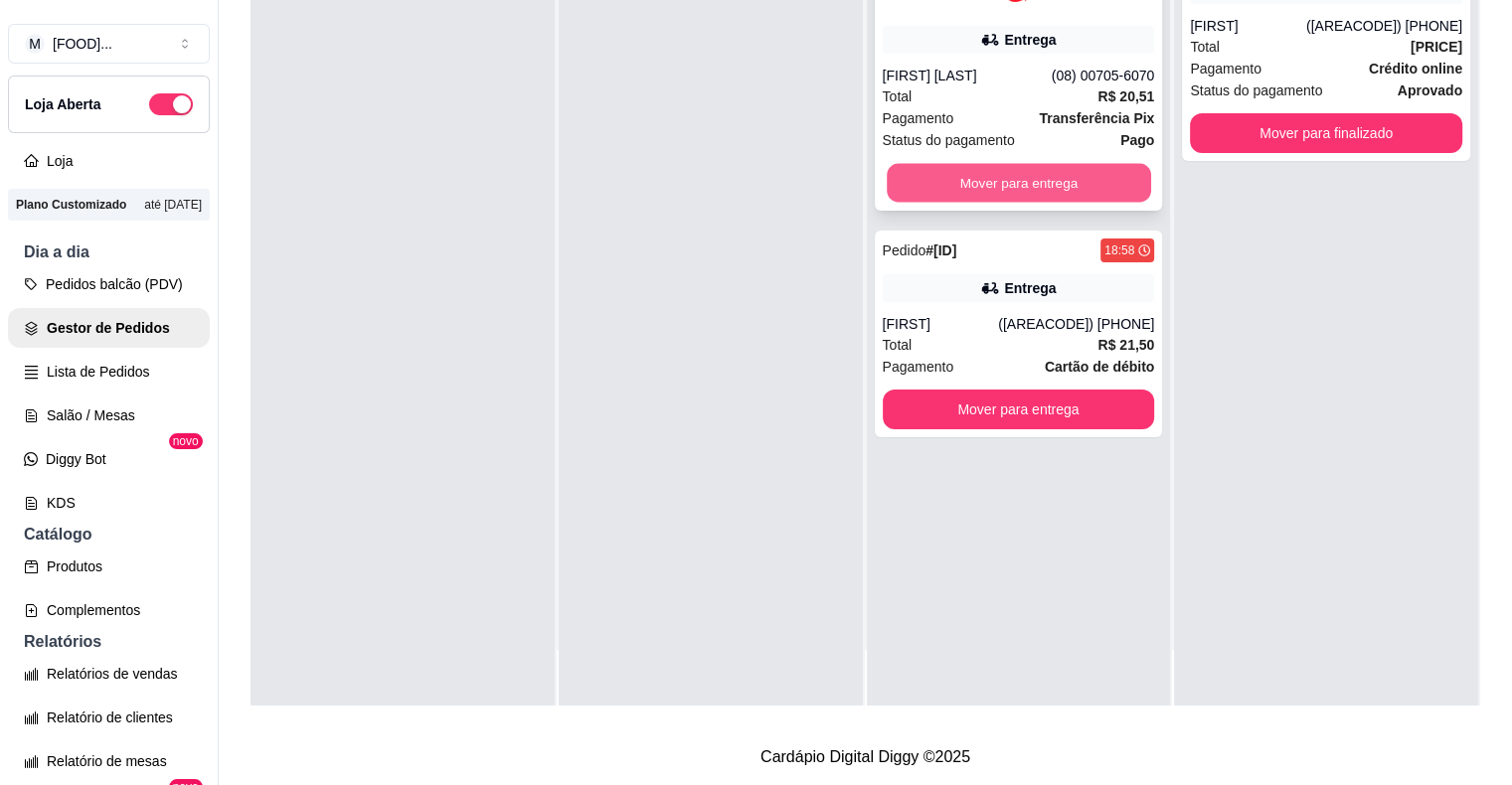 click on "Mover para entrega" at bounding box center (1019, 183) 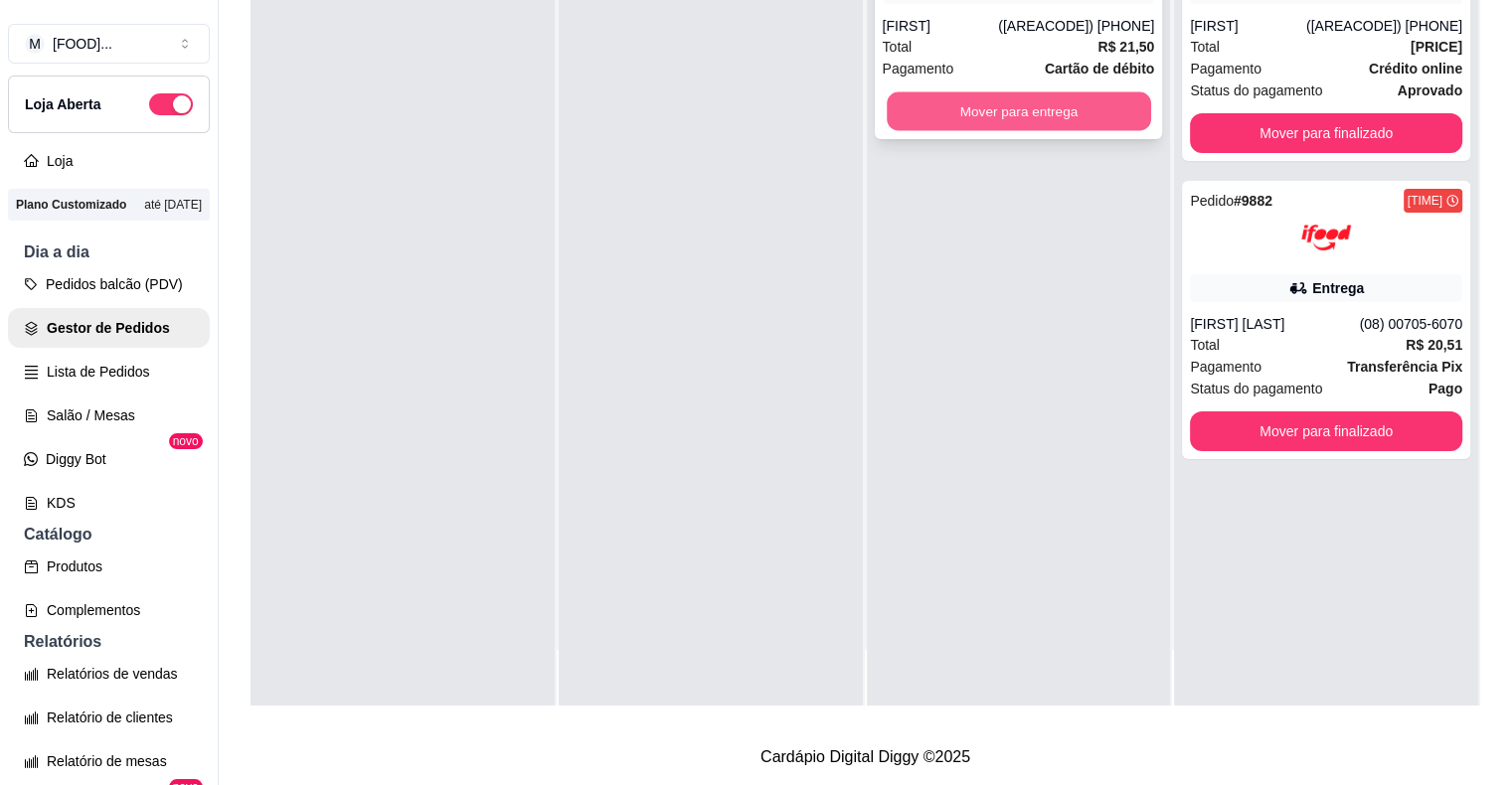 click on "Mover para entrega" at bounding box center (1019, 111) 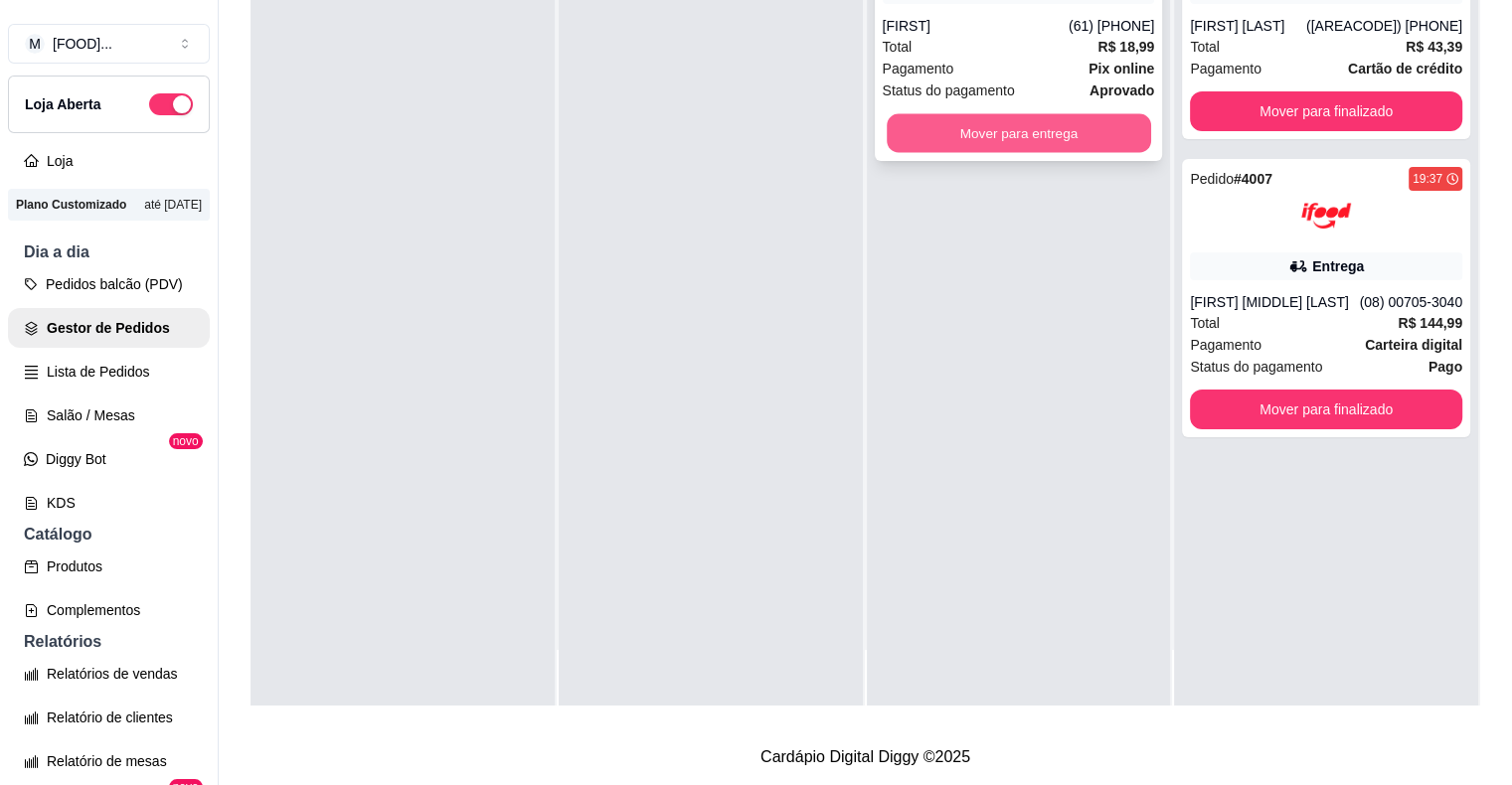 click on "Mover para entrega" at bounding box center [1019, 133] 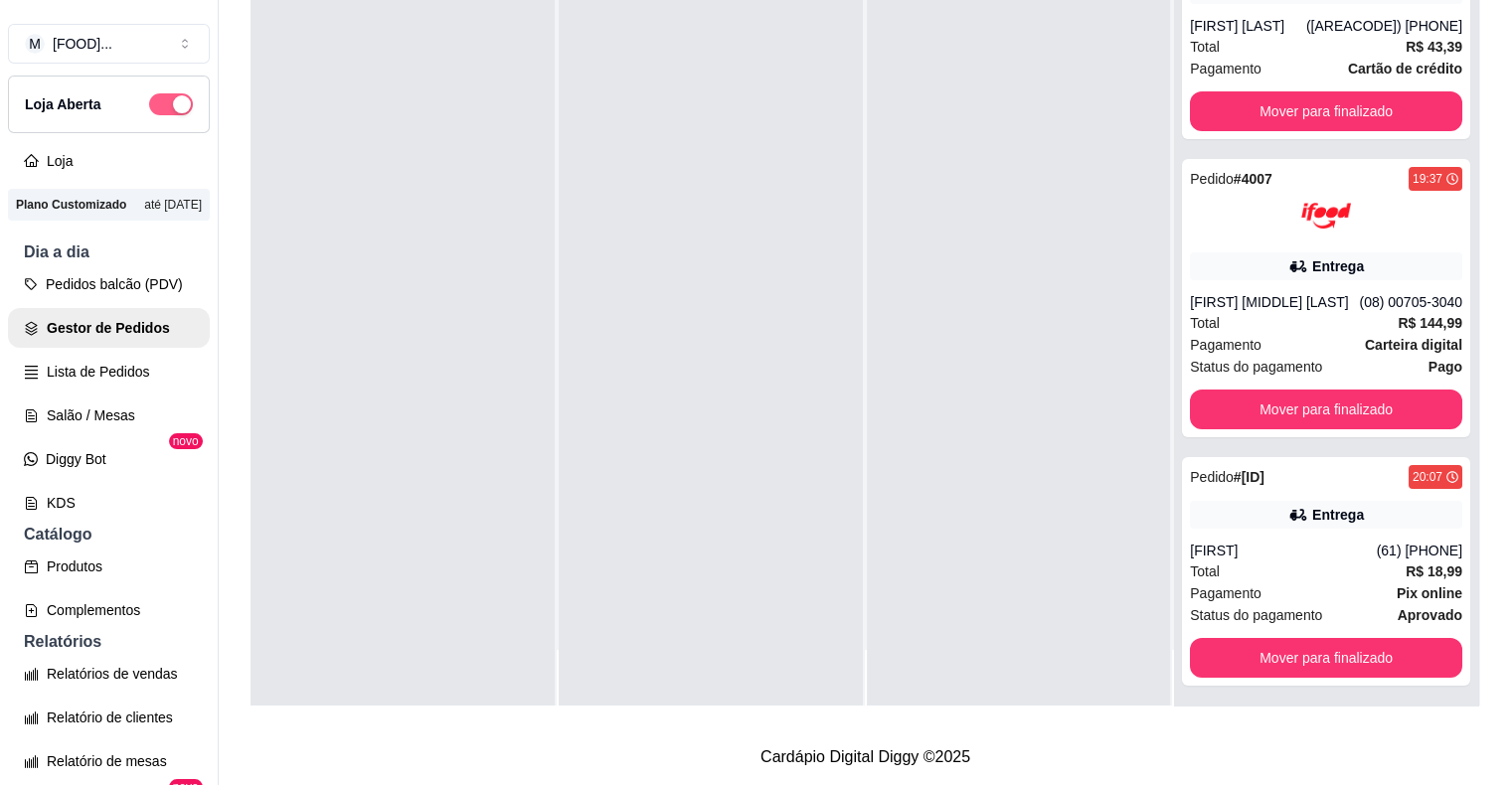 click at bounding box center (182, 104) 